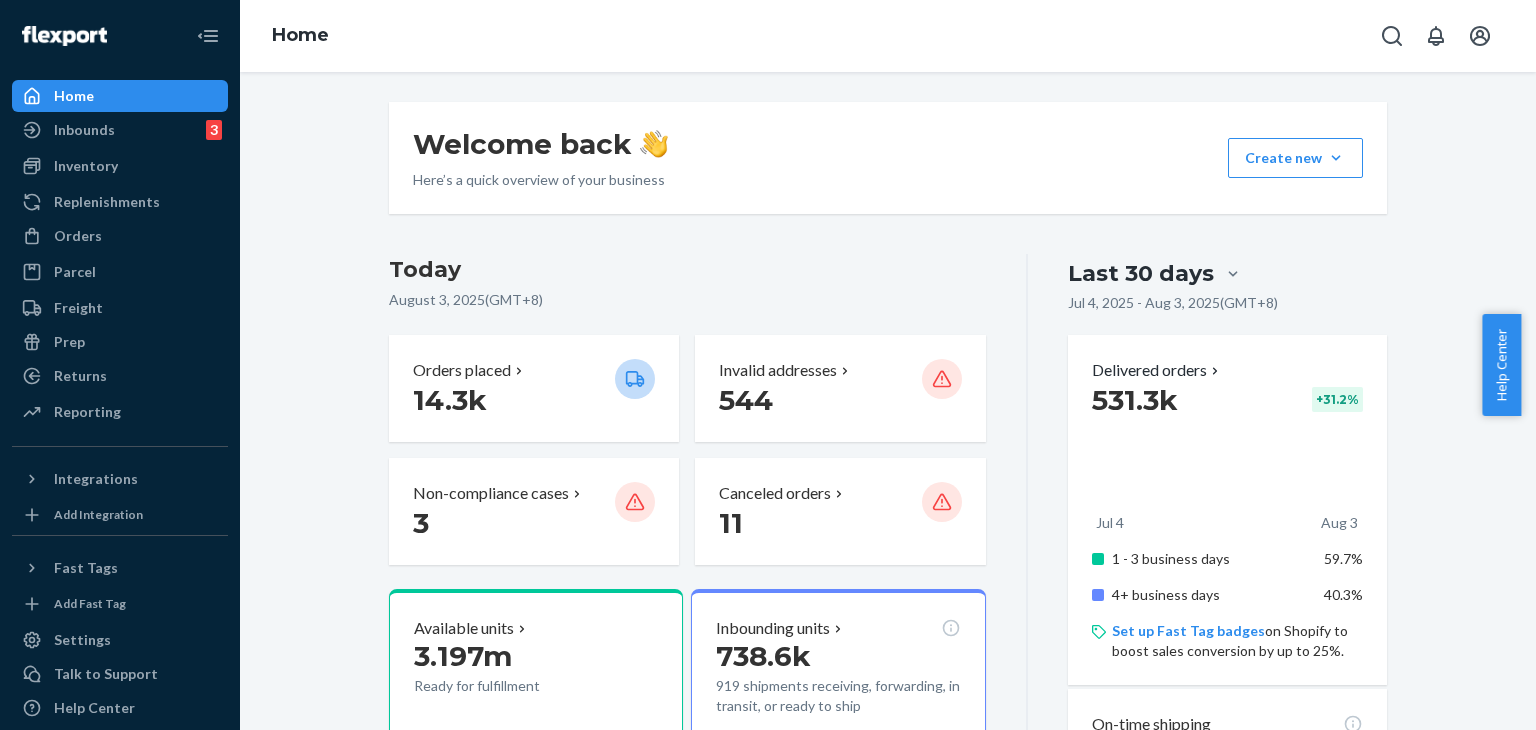 scroll, scrollTop: 0, scrollLeft: 0, axis: both 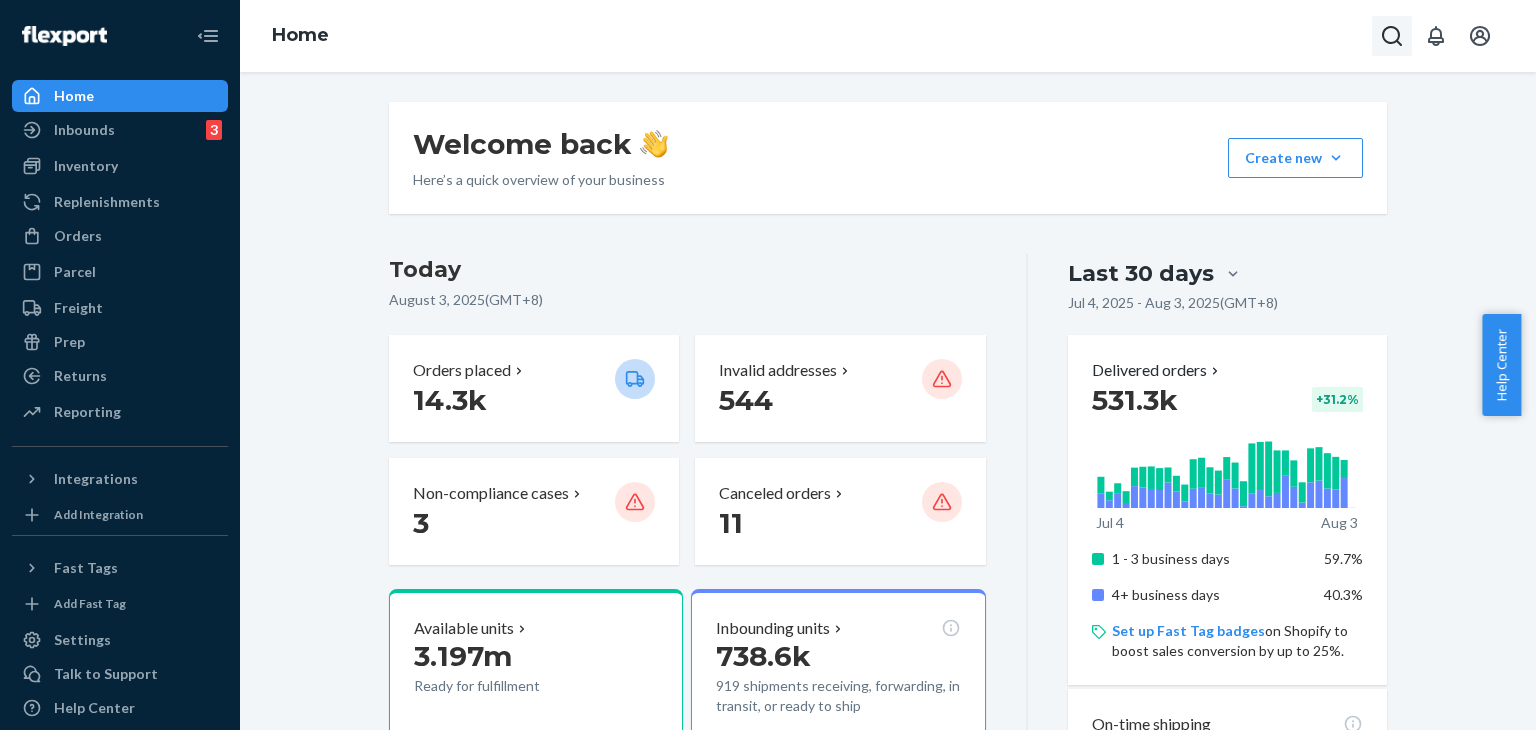click 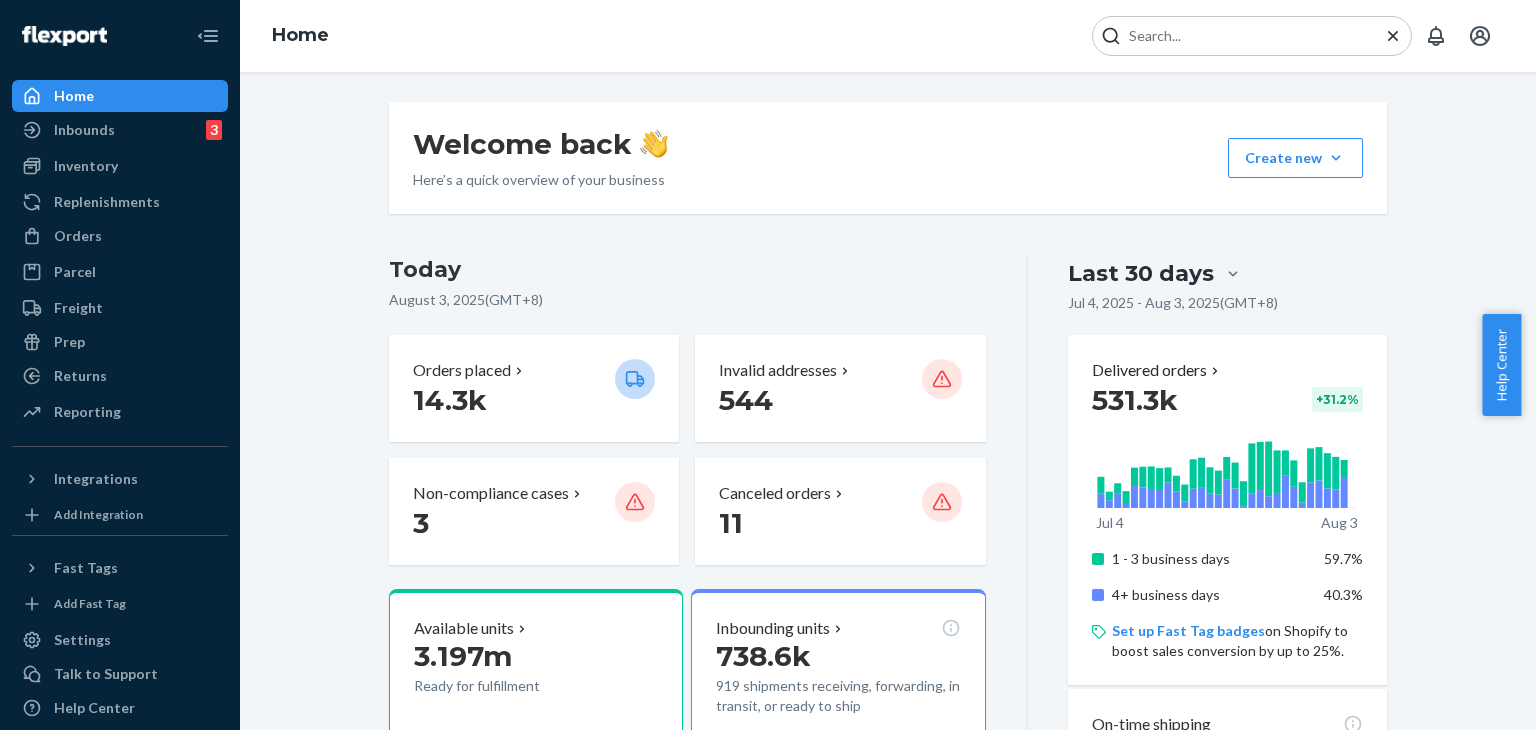 click at bounding box center (1244, 36) 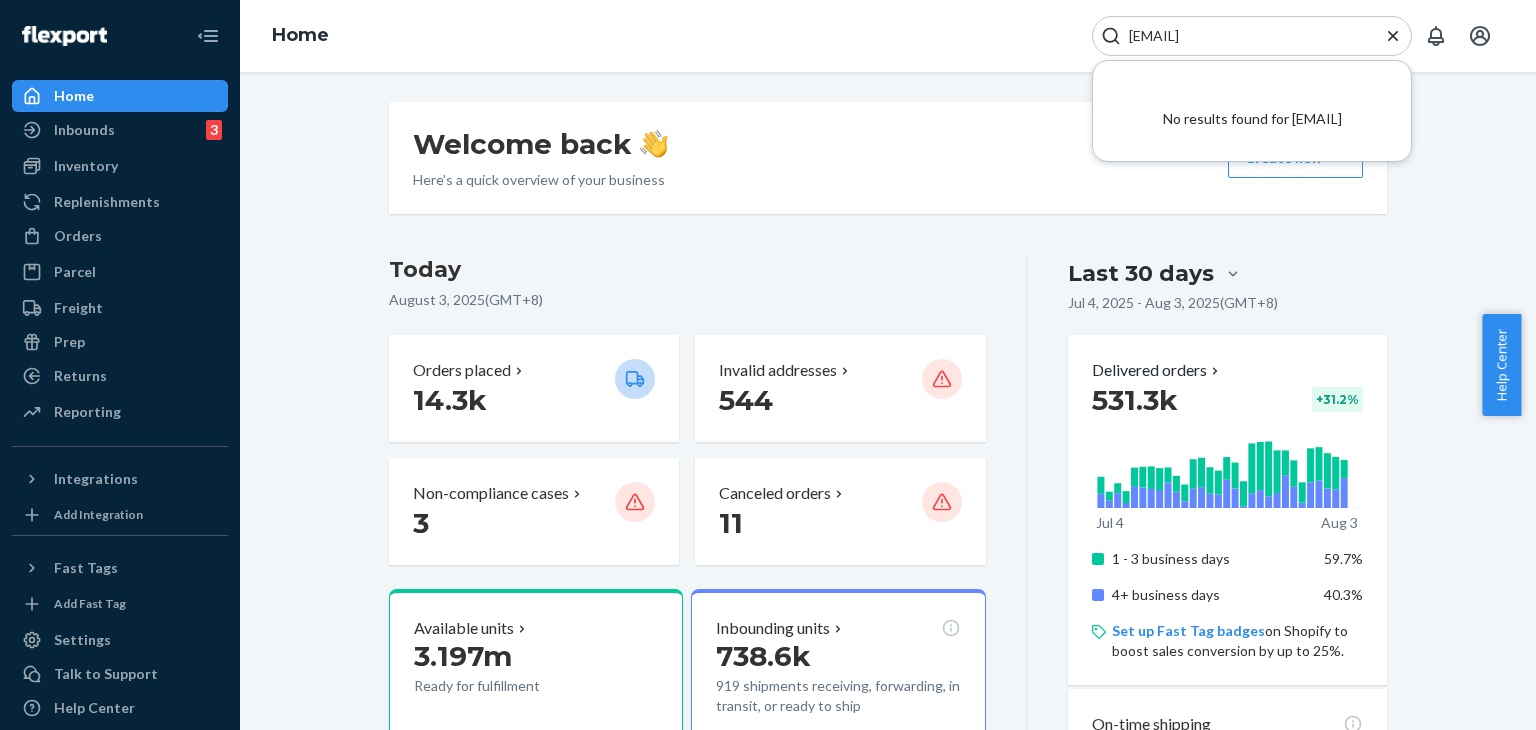 type on "[EMAIL]" 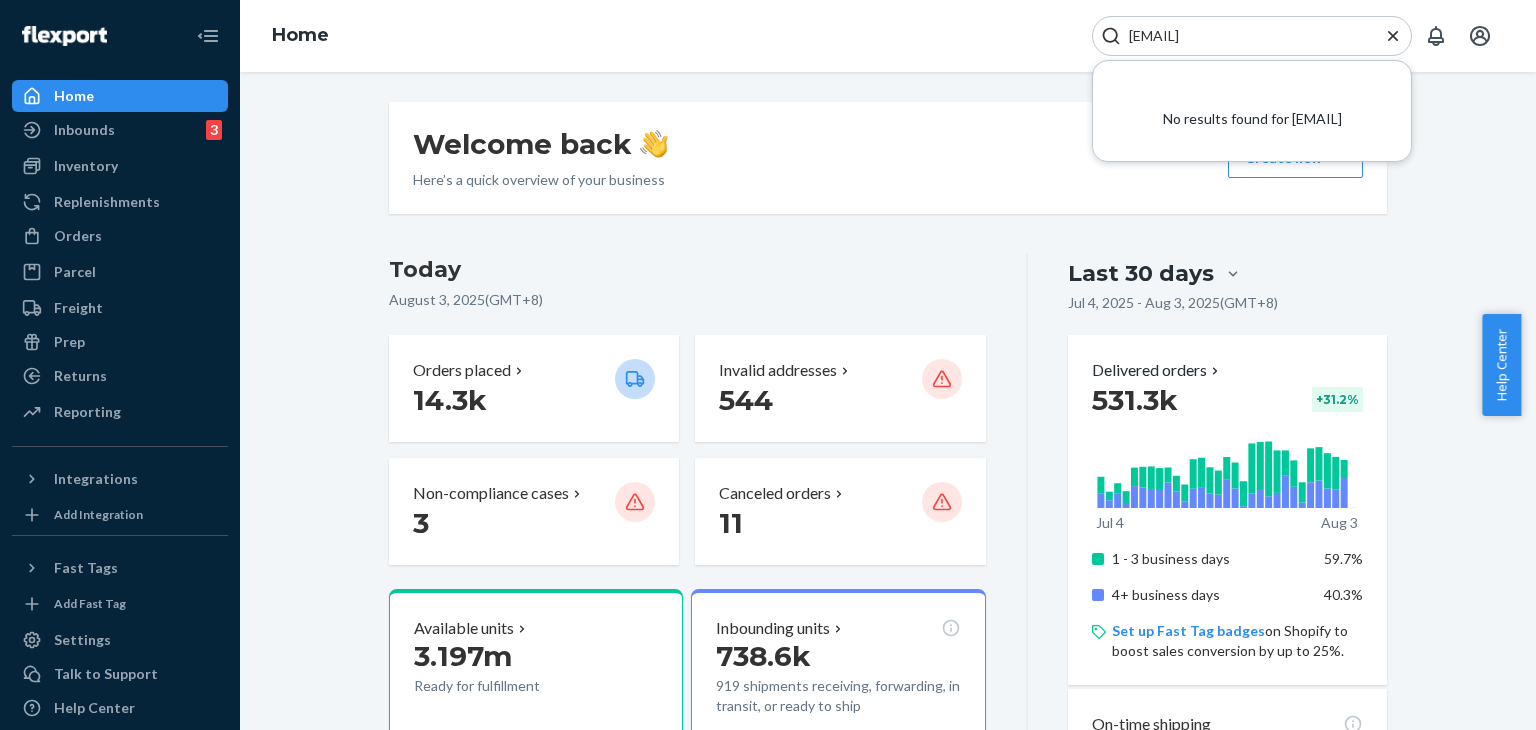 click 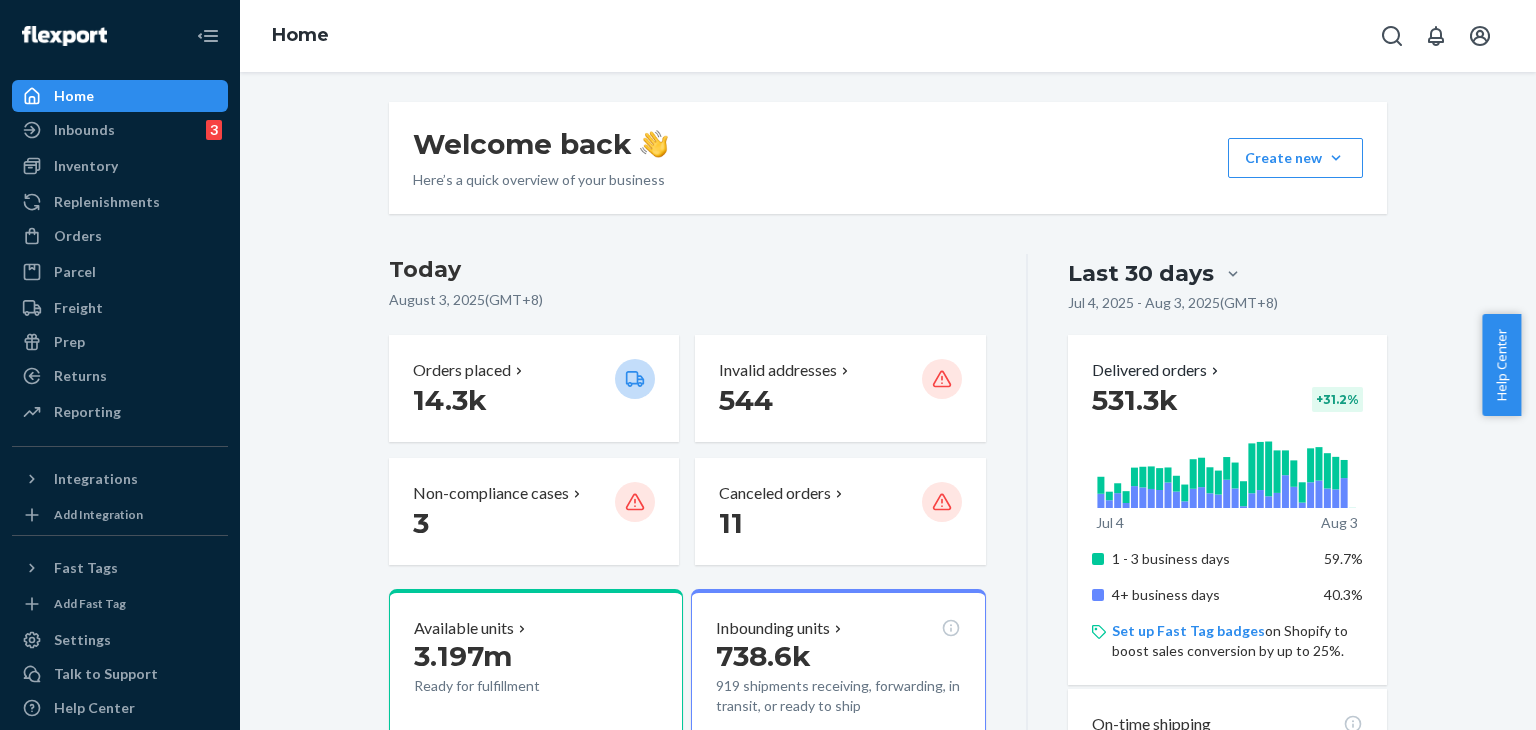 click on "Home" at bounding box center [888, 36] 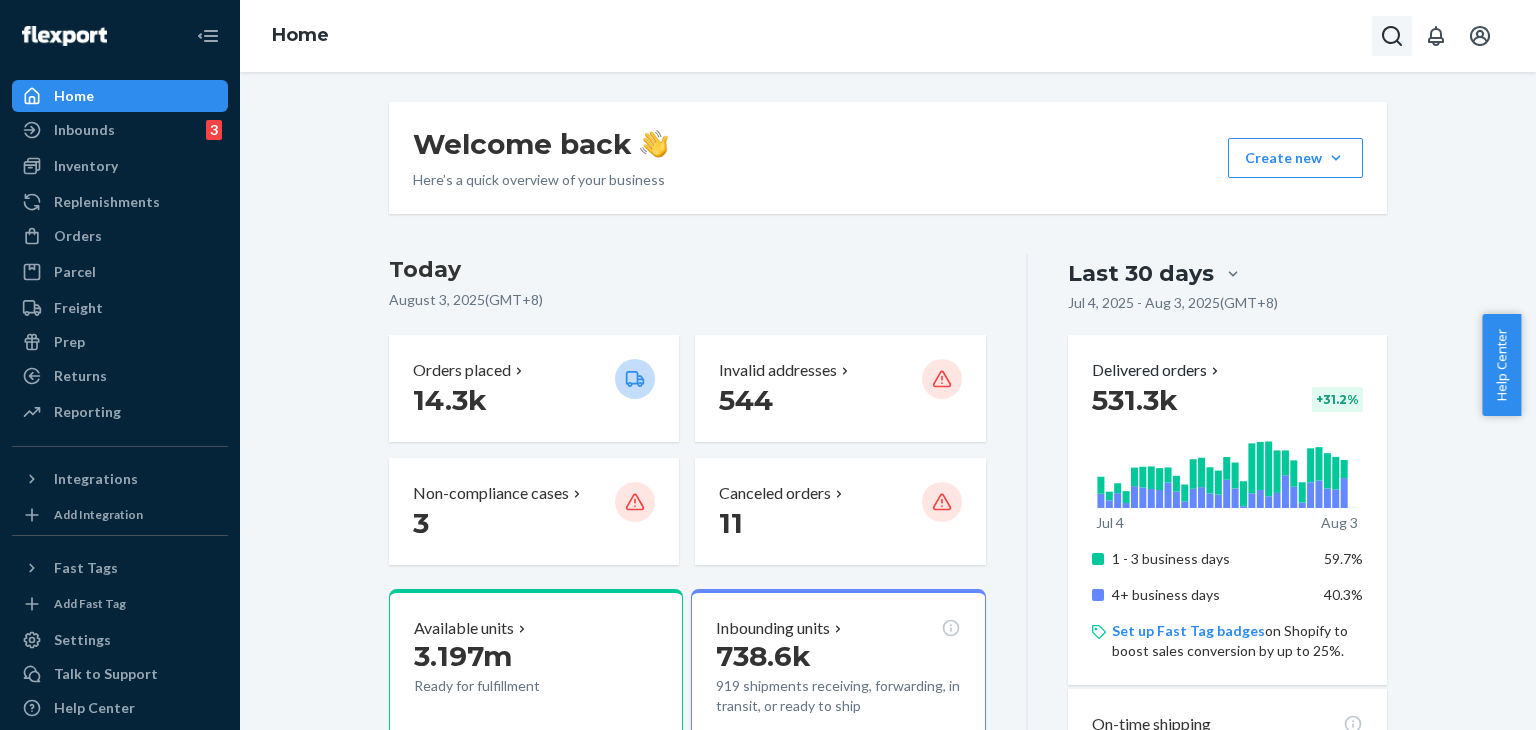 click 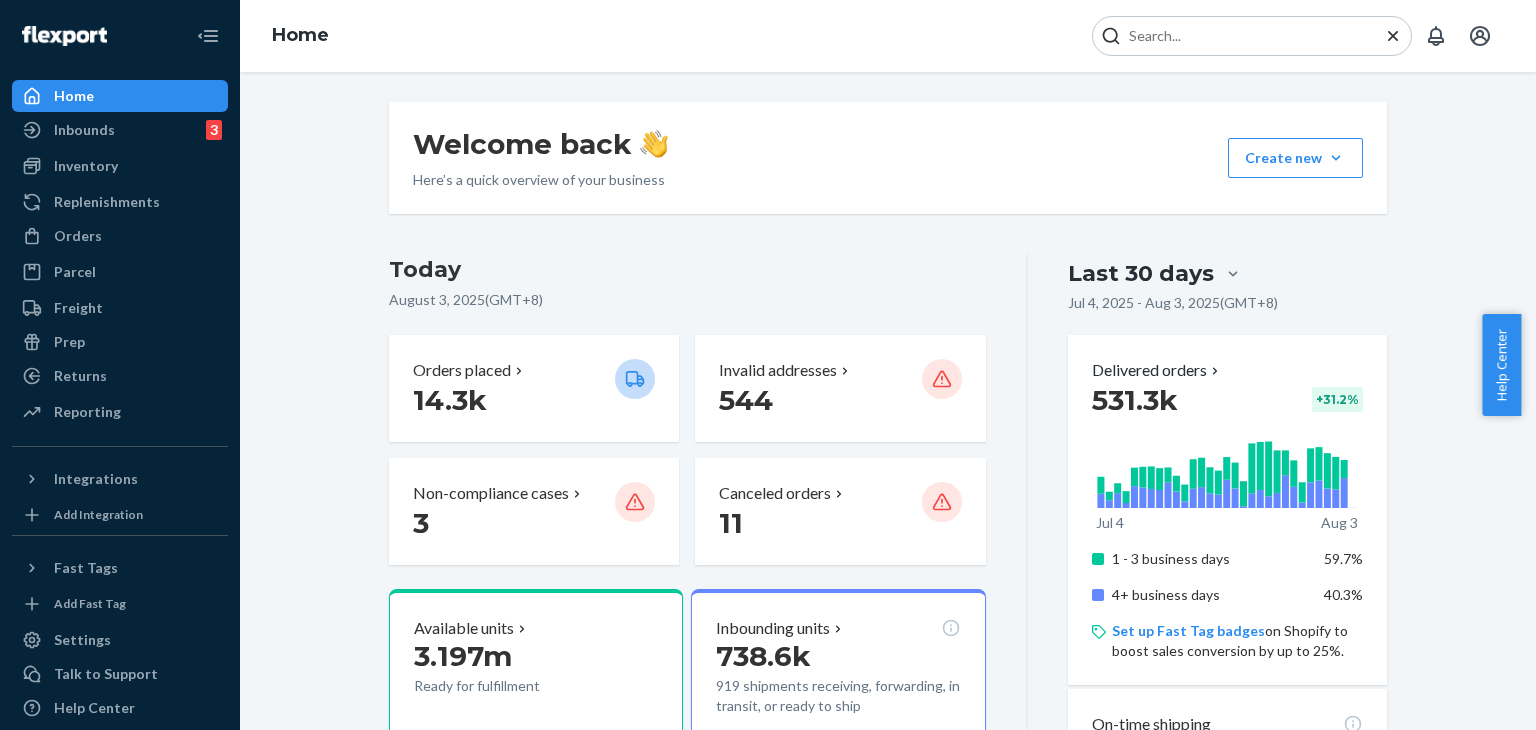 click 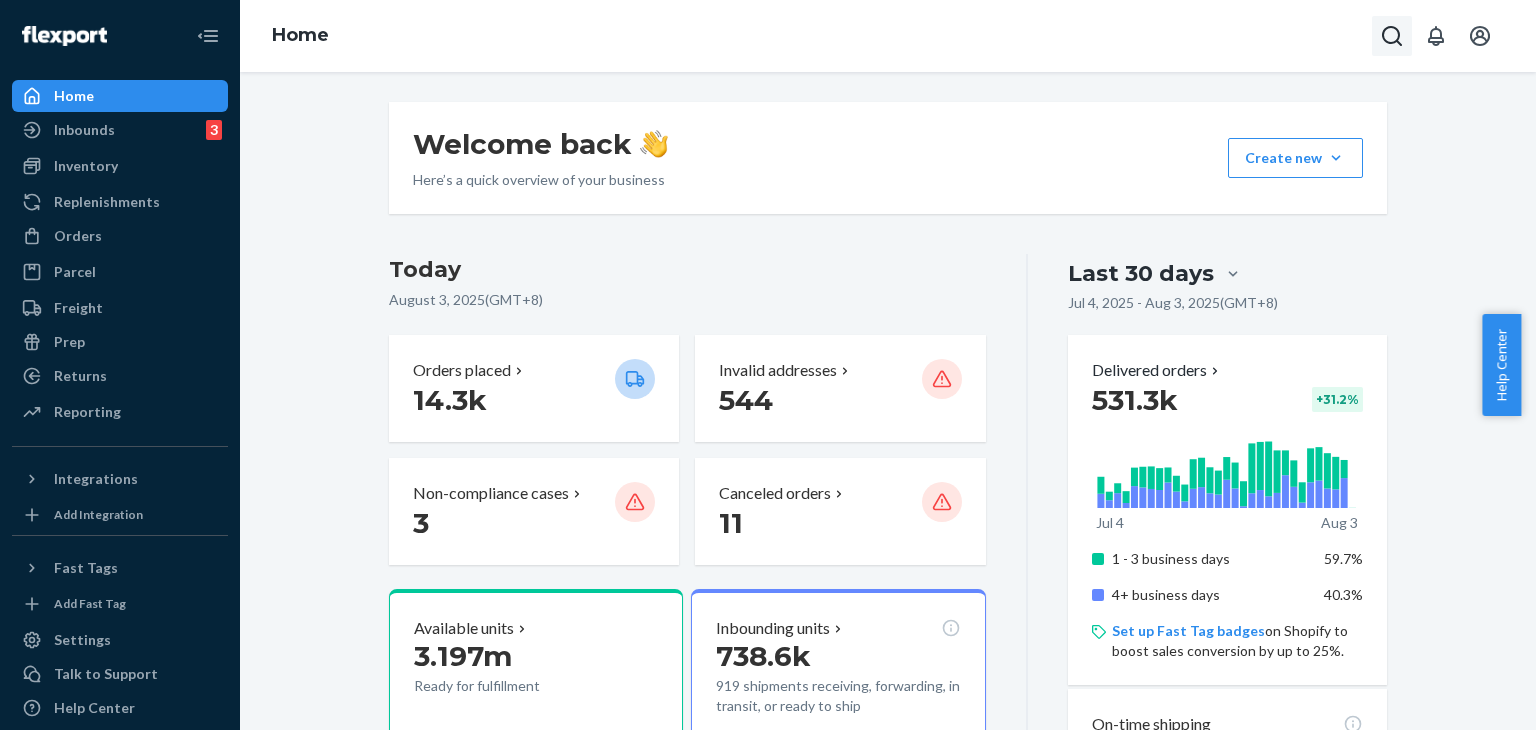 click 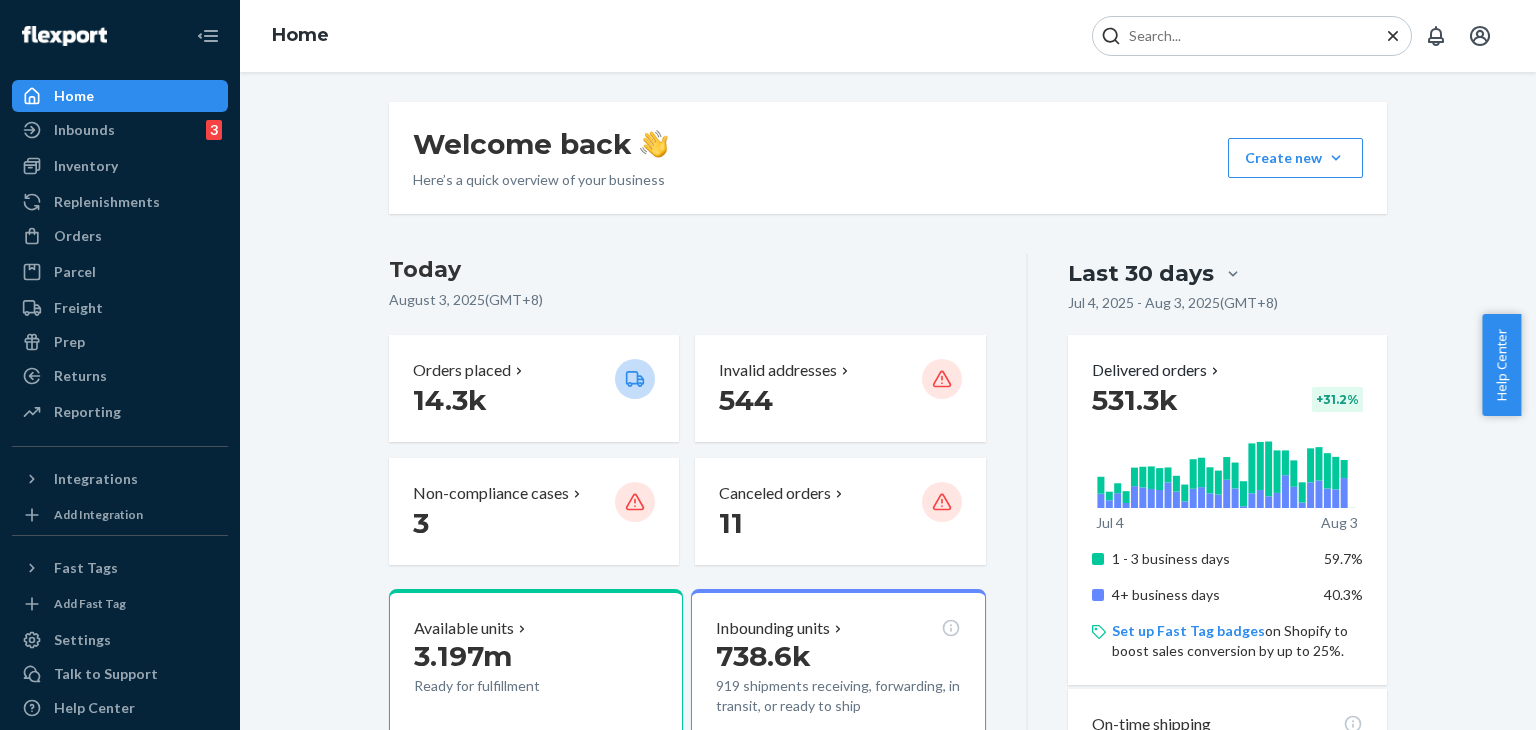 click at bounding box center (1244, 36) 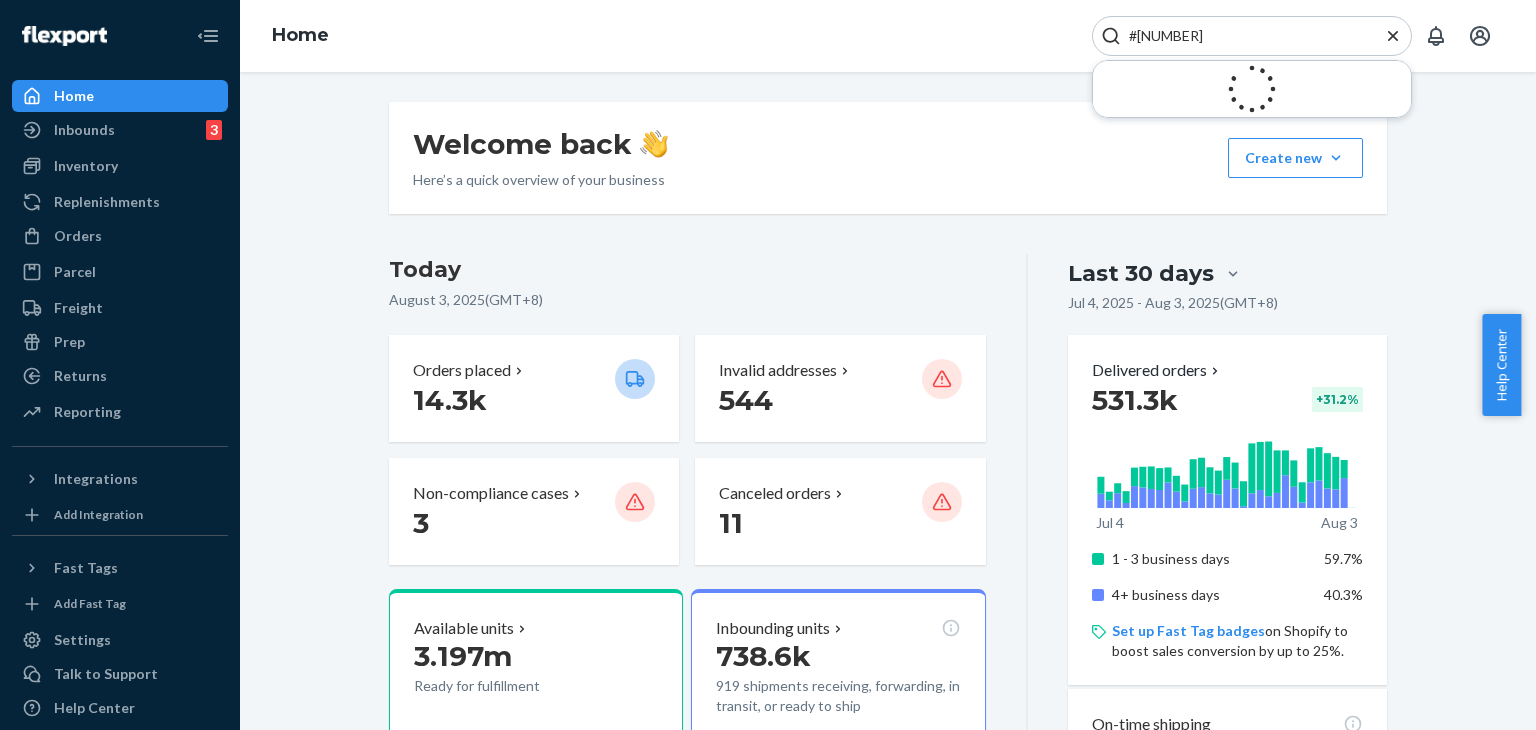 type on "#[NUMBER]" 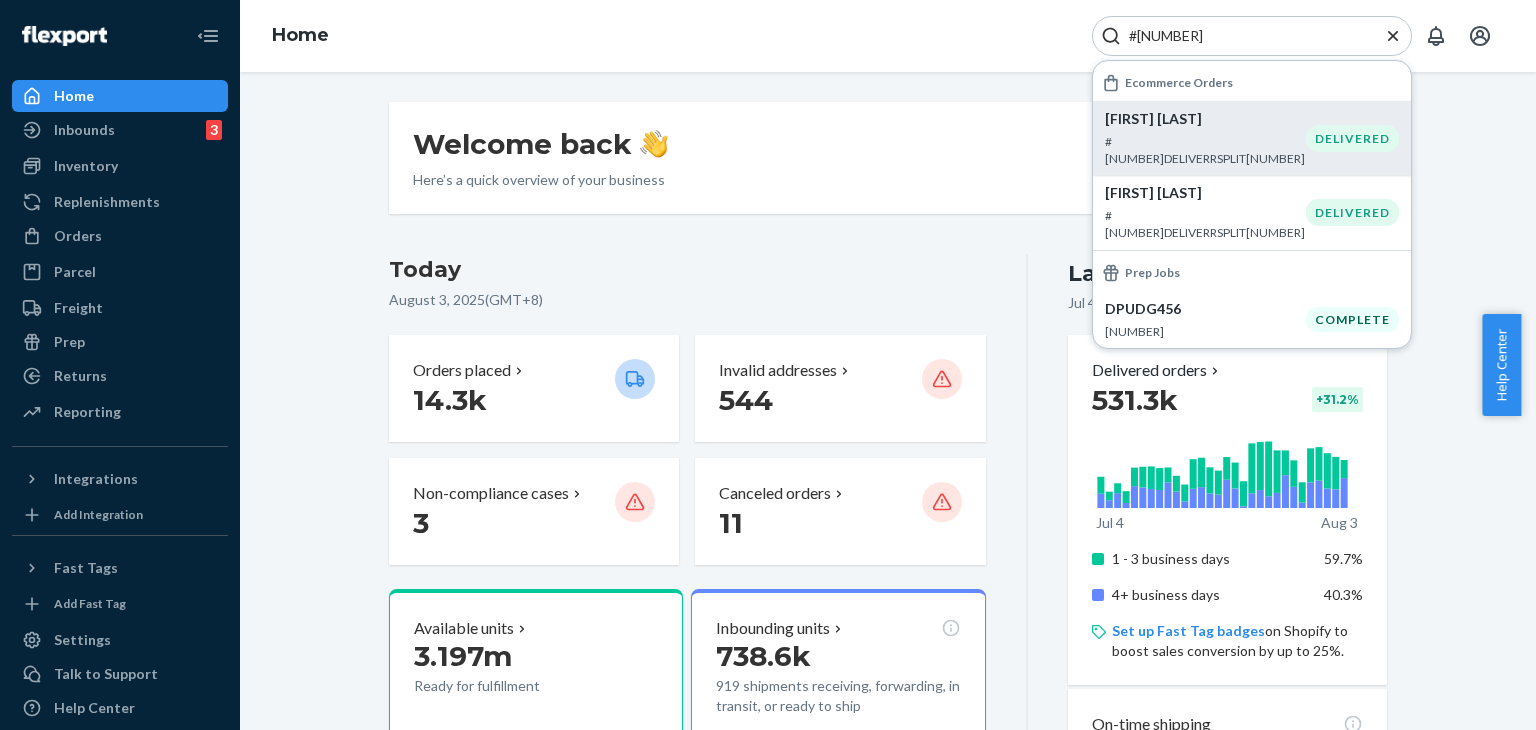 click on "#[NUMBER]DELIVERRSPLIT[NUMBER]" at bounding box center [1205, 150] 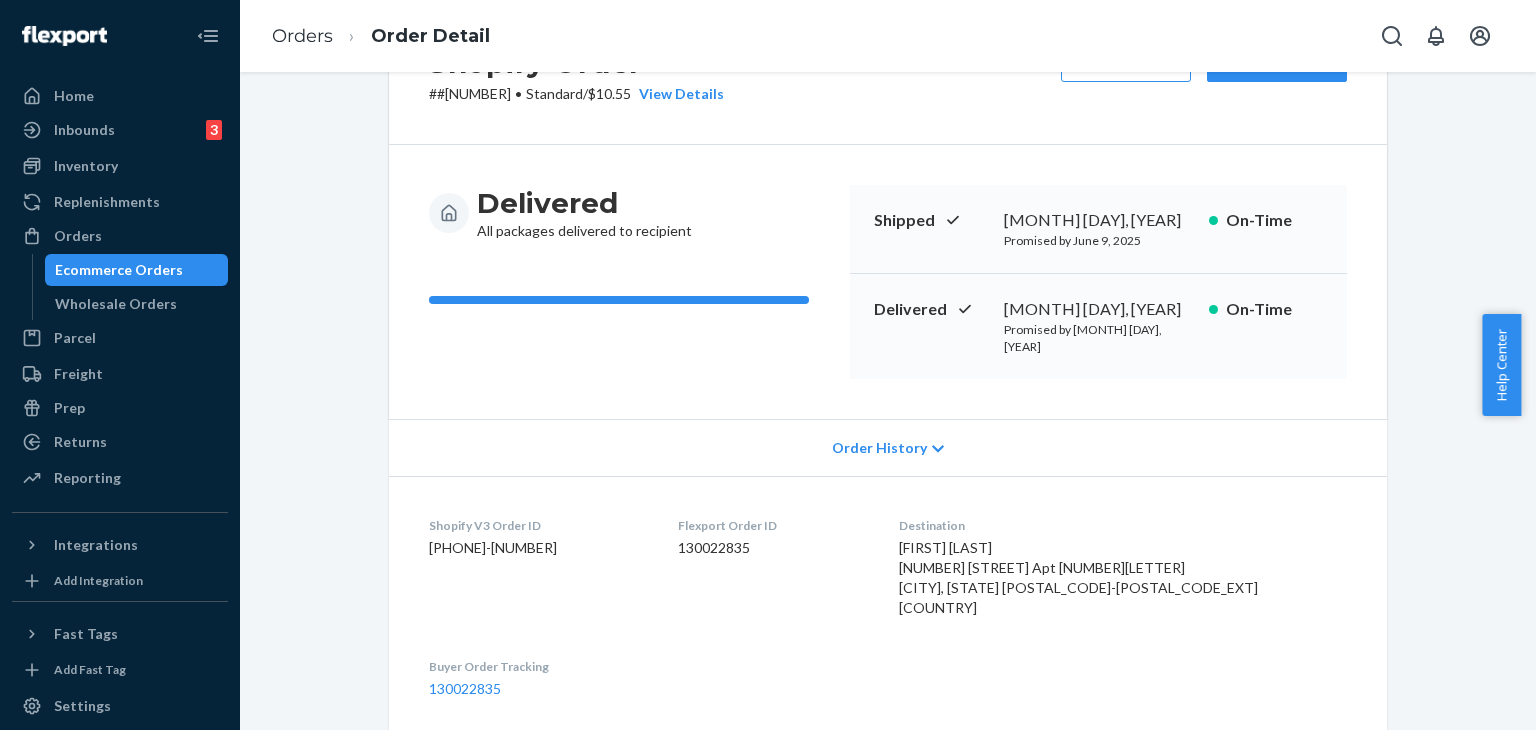 scroll, scrollTop: 0, scrollLeft: 0, axis: both 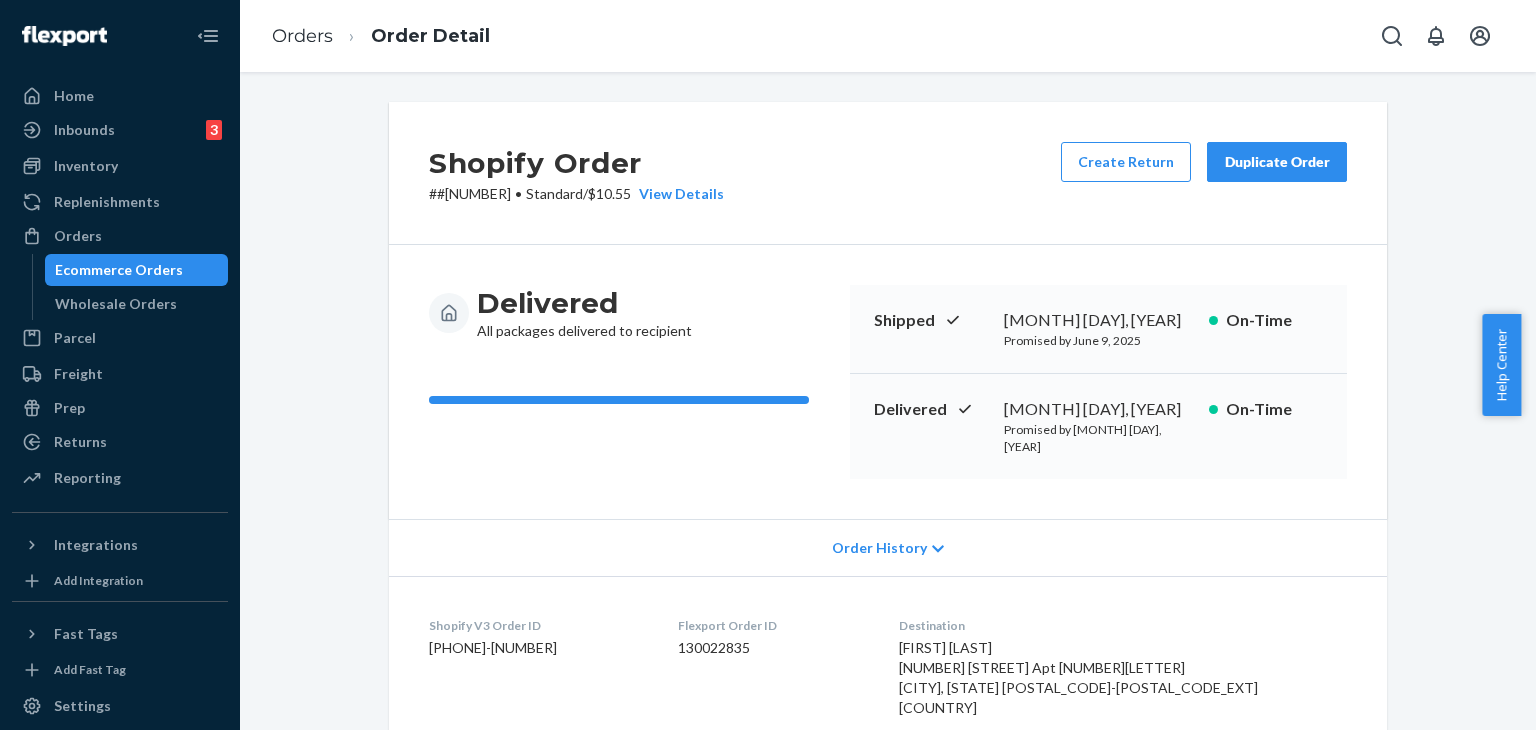 click on "Duplicate Order" at bounding box center (1277, 162) 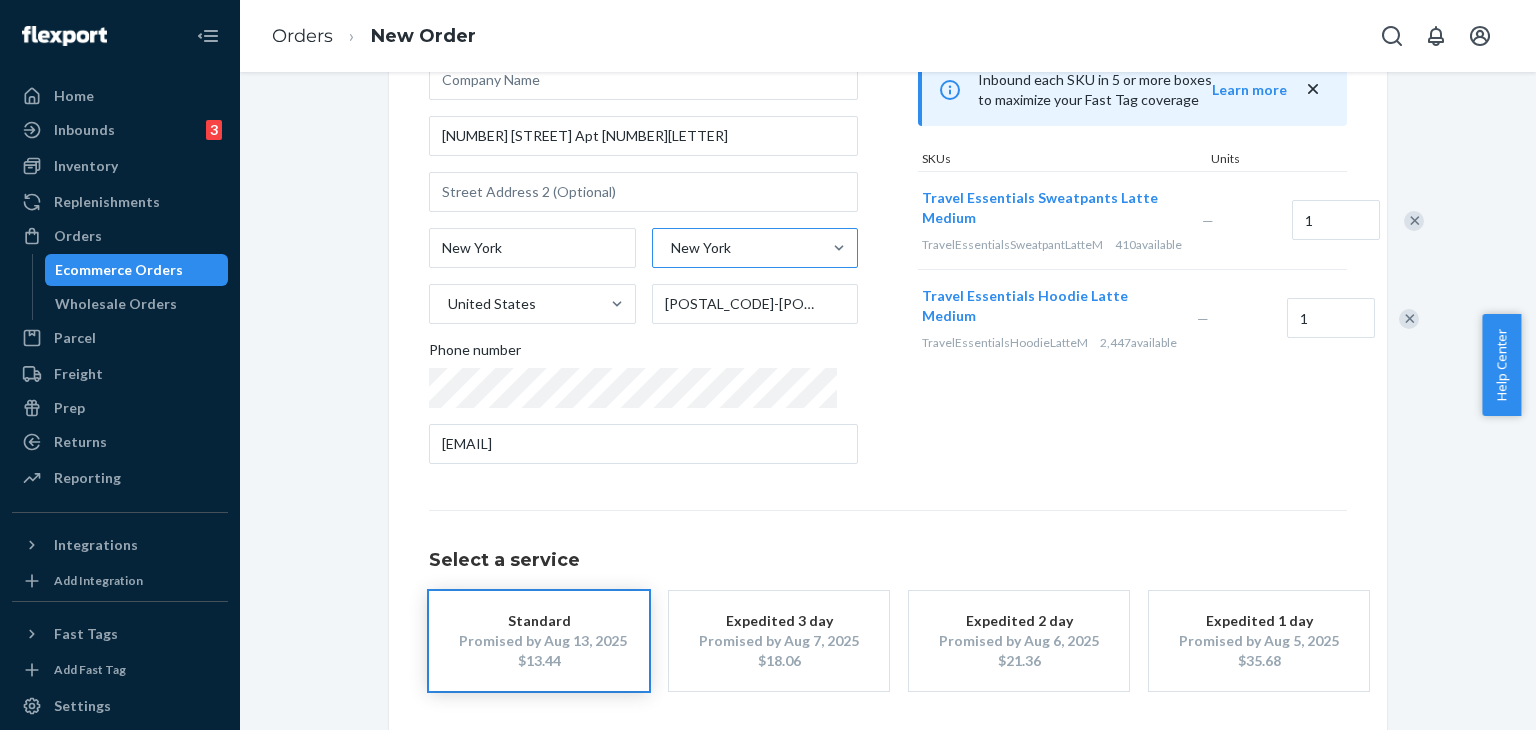 scroll, scrollTop: 100, scrollLeft: 0, axis: vertical 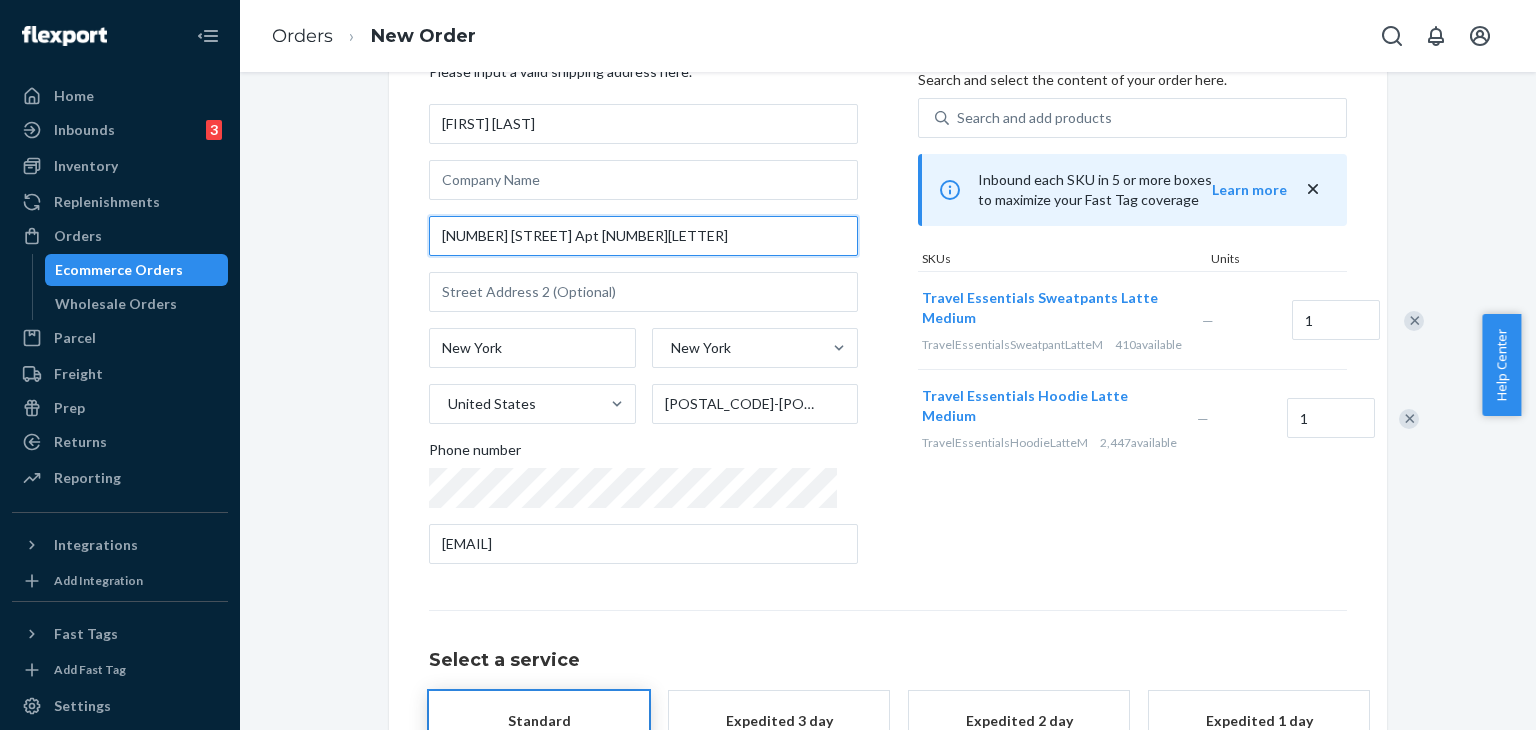 click on "[NUMBER] [STREET] Apt [NUMBER][LETTER]" at bounding box center (643, 236) 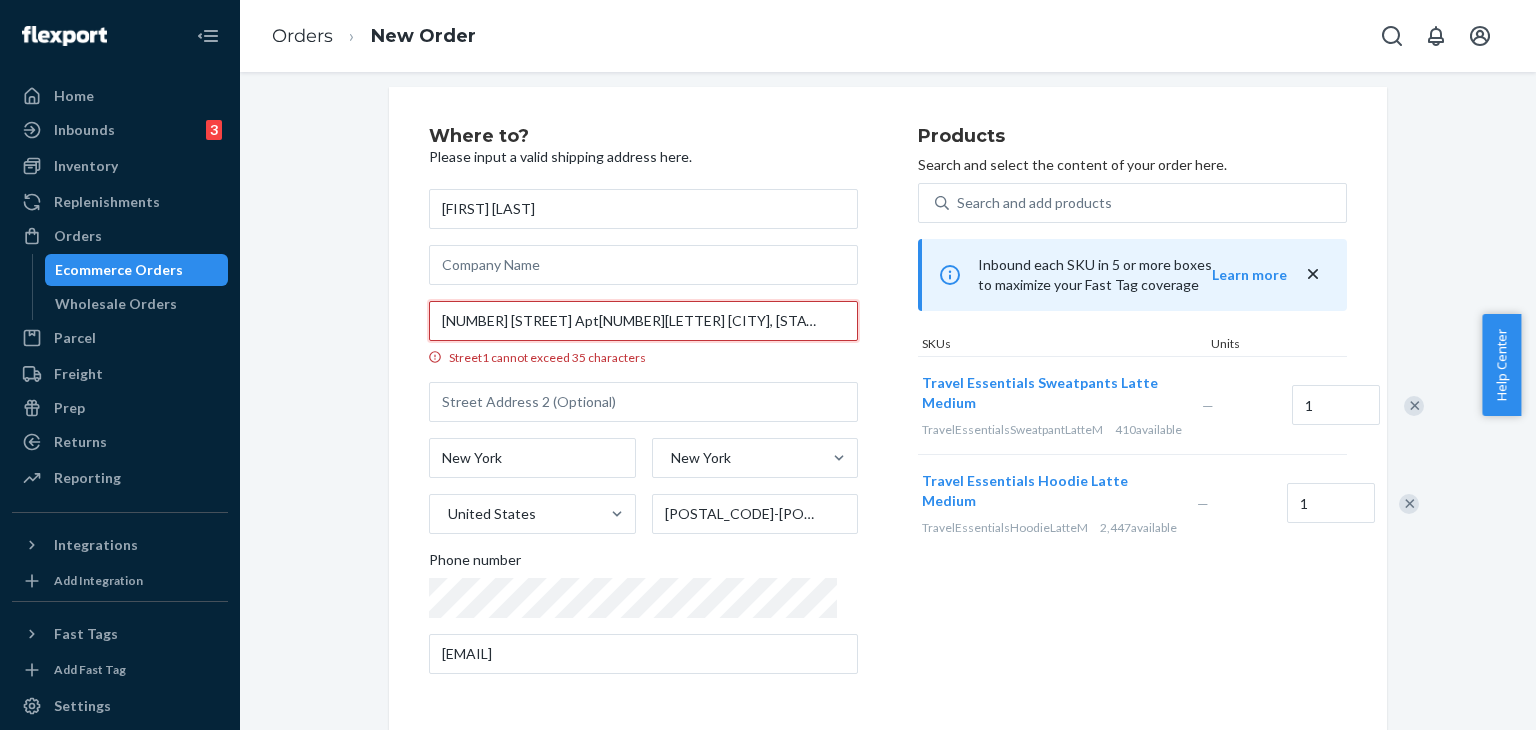 scroll, scrollTop: 15, scrollLeft: 0, axis: vertical 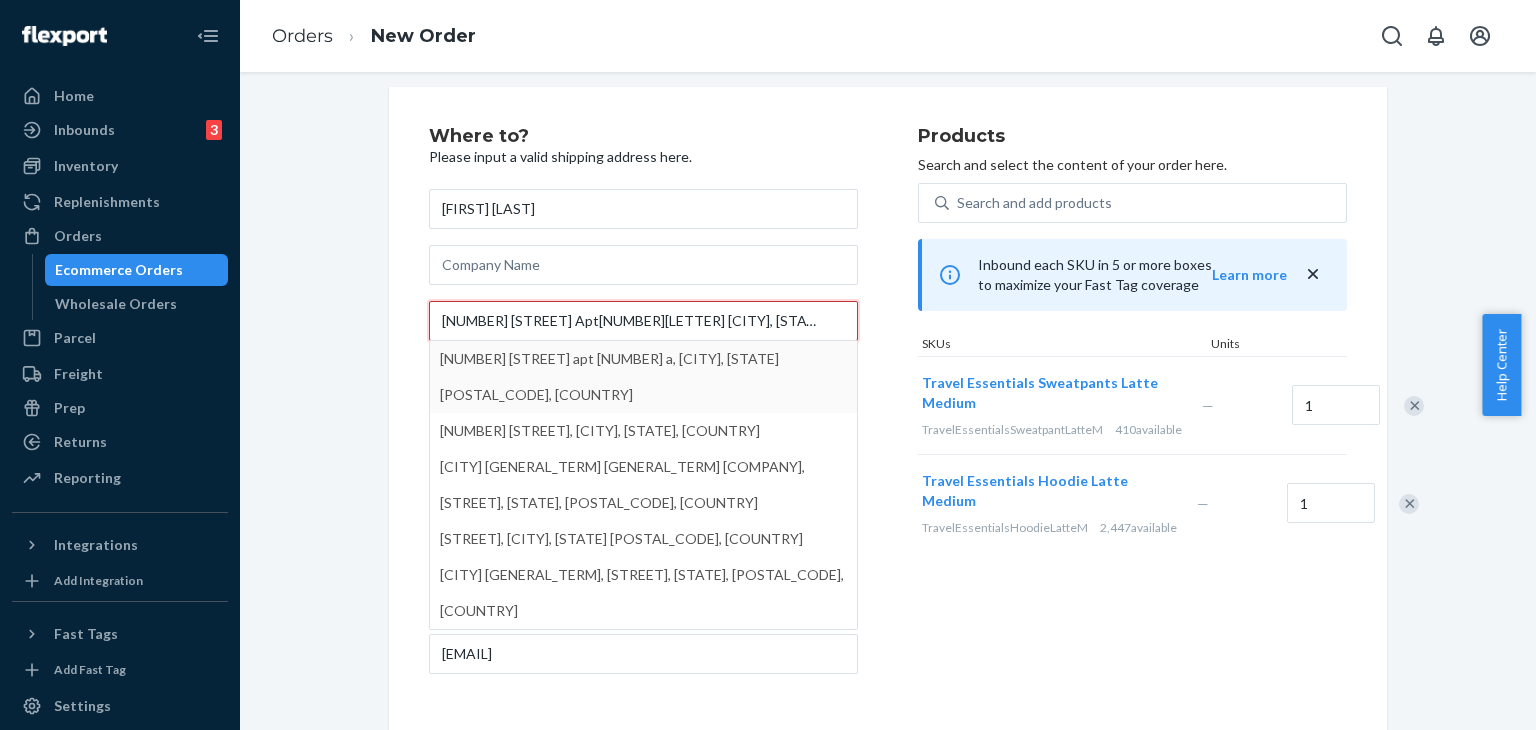 type on "[NUMBER] [STREET] Apt[NUMBER][LETTER] [CITY], [STATE] [POSTAL_CODE]" 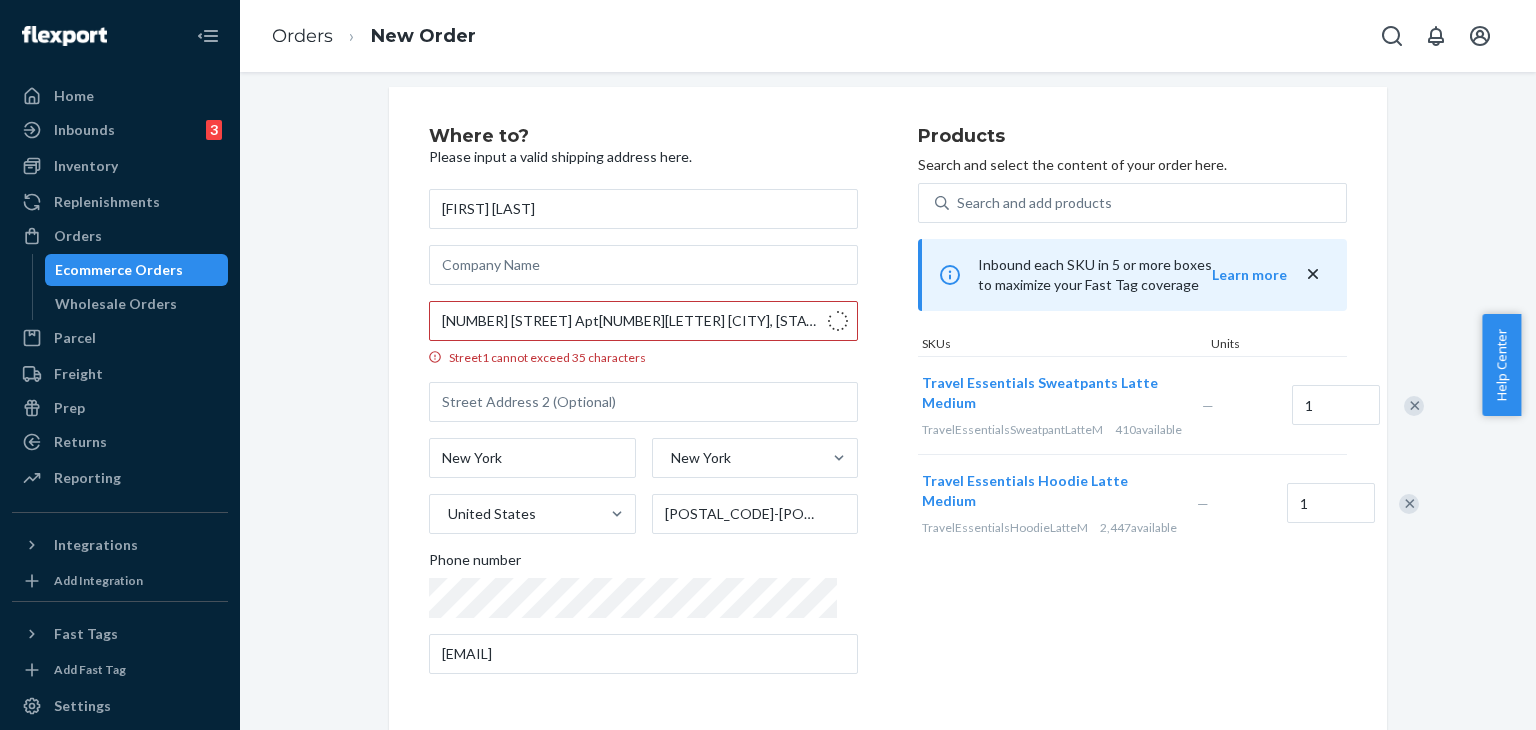 type on "[NUMBER] a" 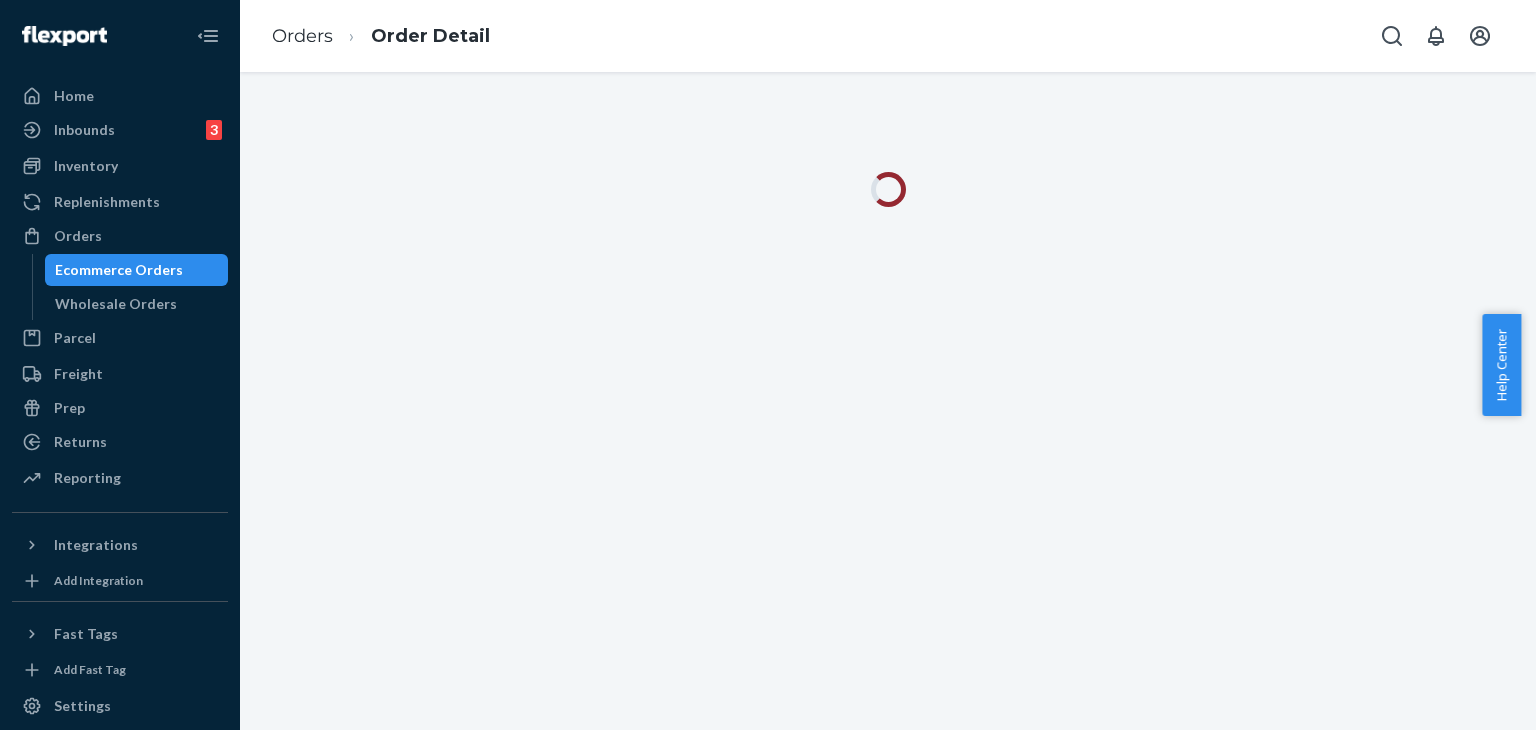 scroll, scrollTop: 0, scrollLeft: 0, axis: both 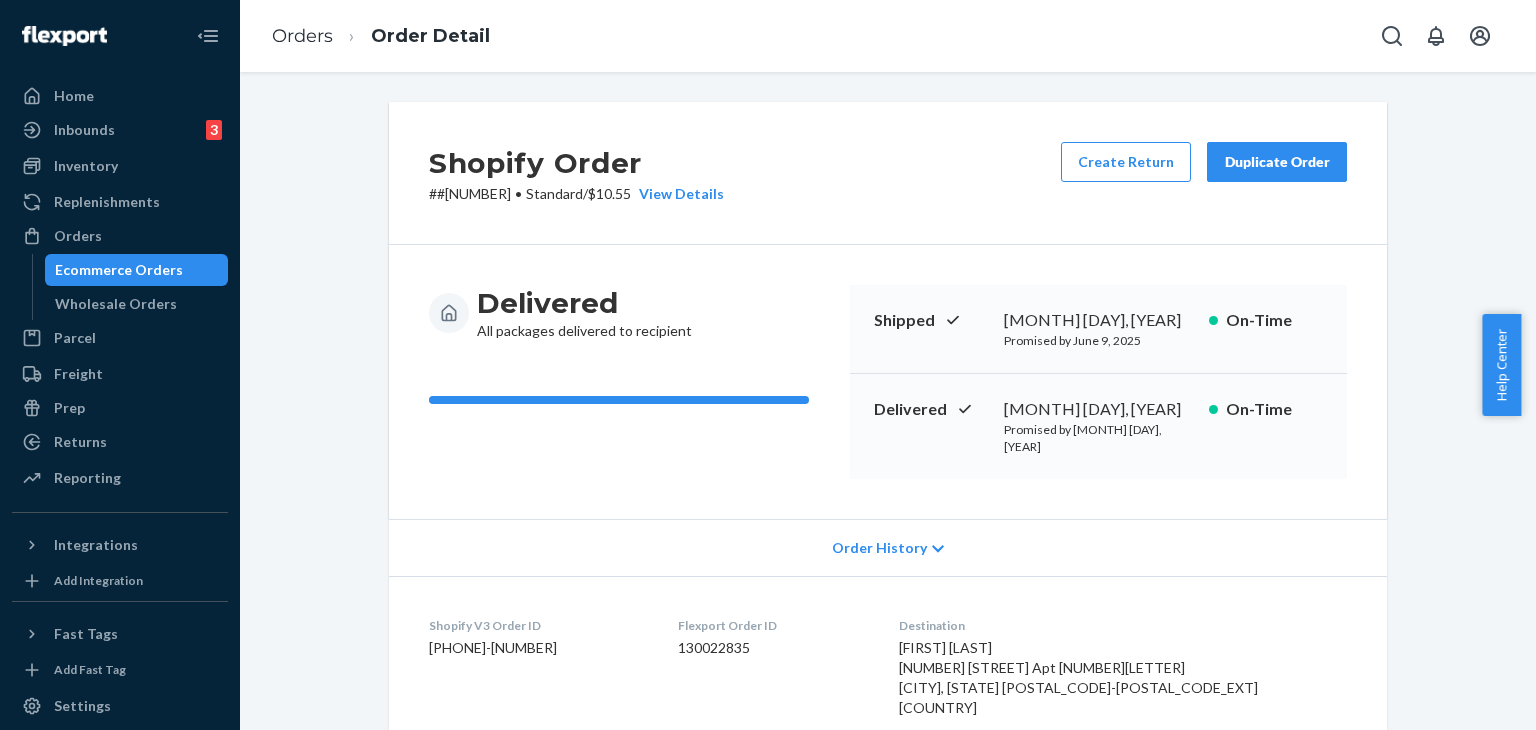 click on "Duplicate Order" at bounding box center (1277, 162) 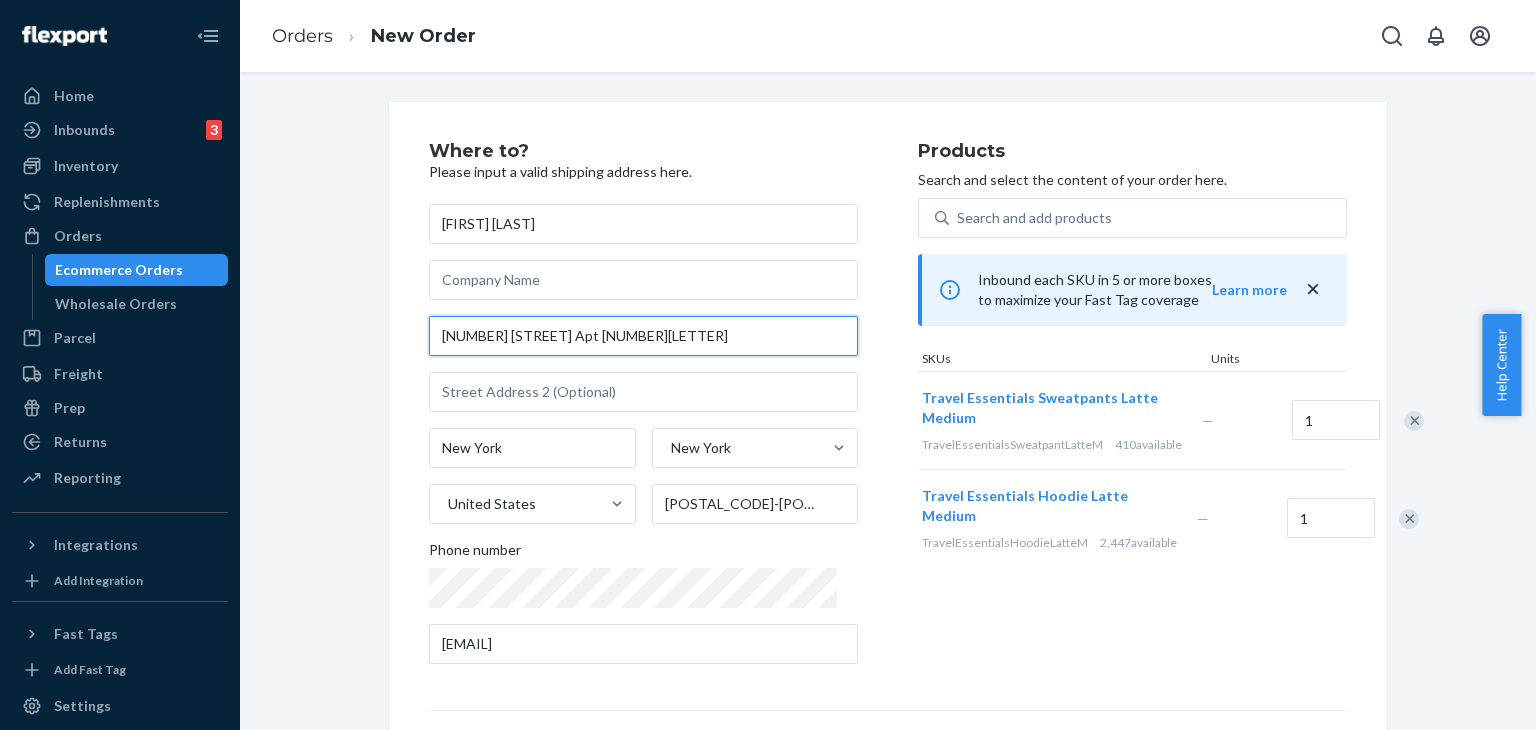 click on "[NUMBER] [STREET] Apt [NUMBER][LETTER]" at bounding box center [643, 336] 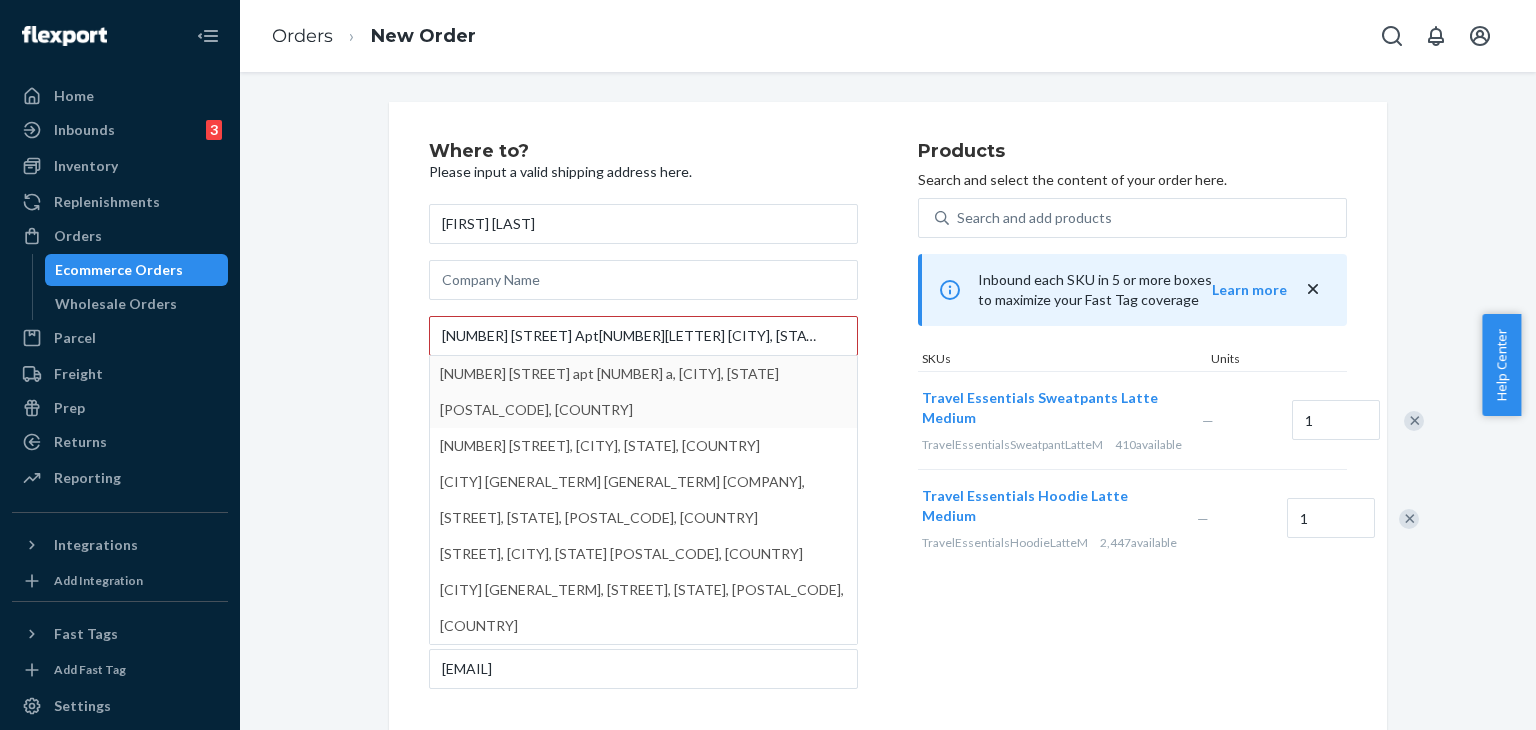 type on "[NUMBER] [STREET]" 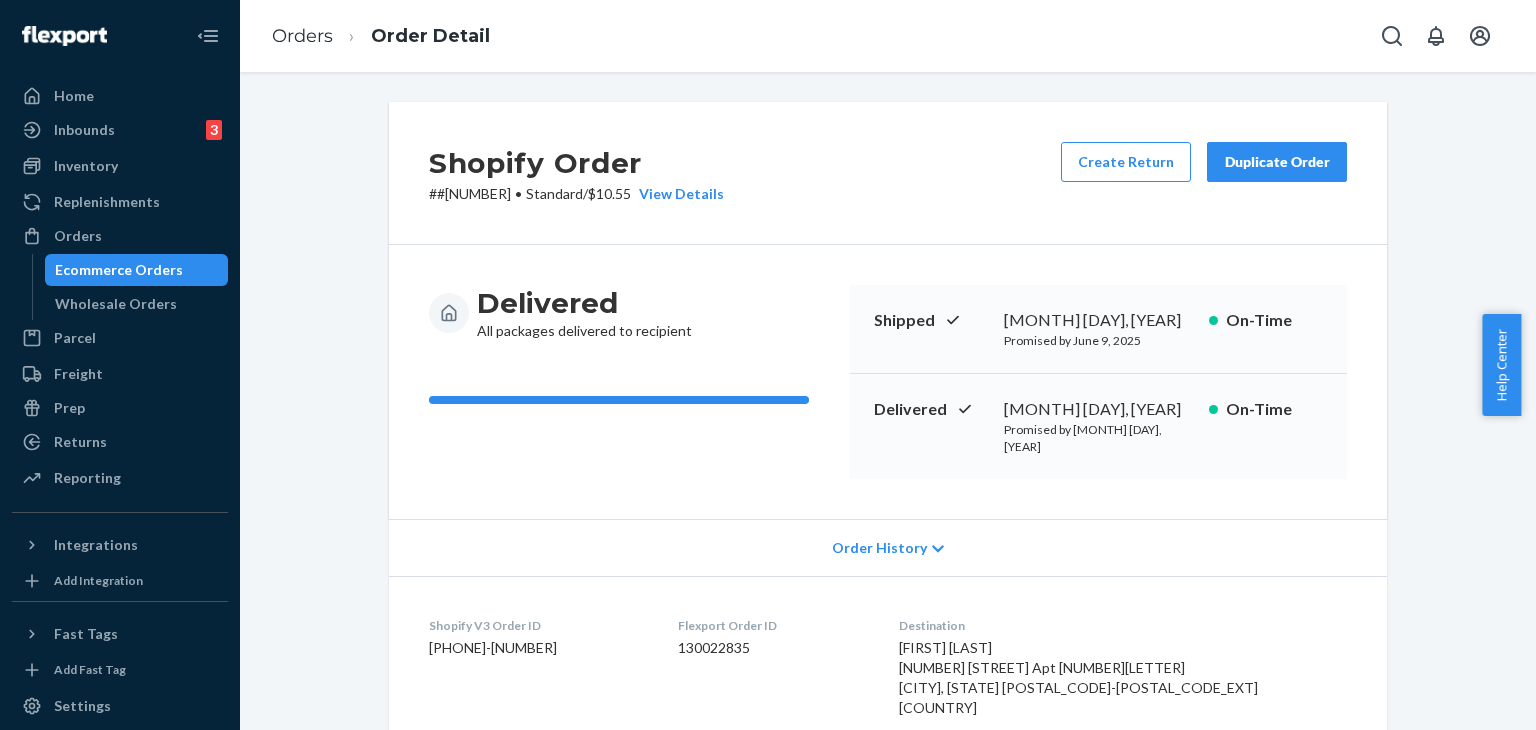 click on "Duplicate Order" at bounding box center (1277, 162) 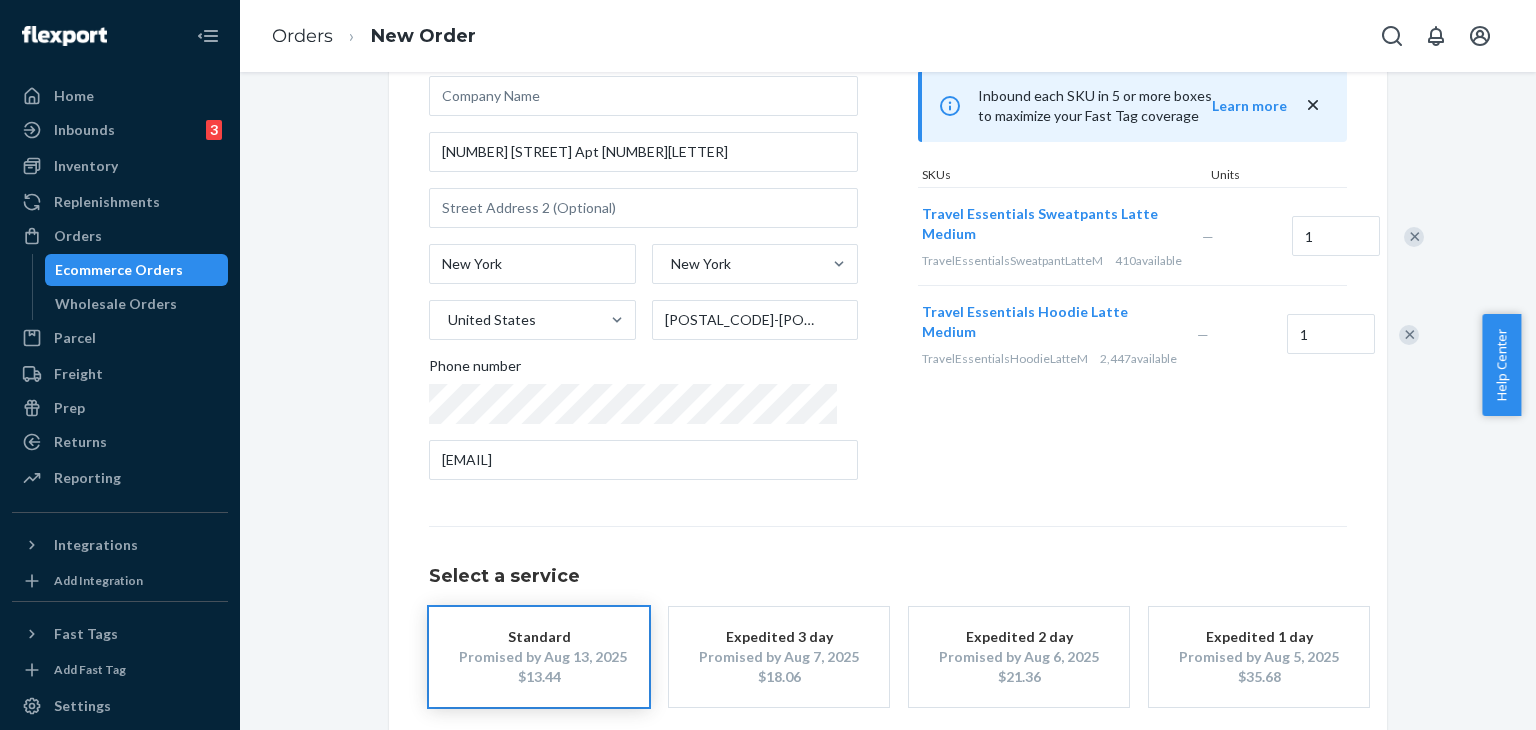 scroll, scrollTop: 280, scrollLeft: 0, axis: vertical 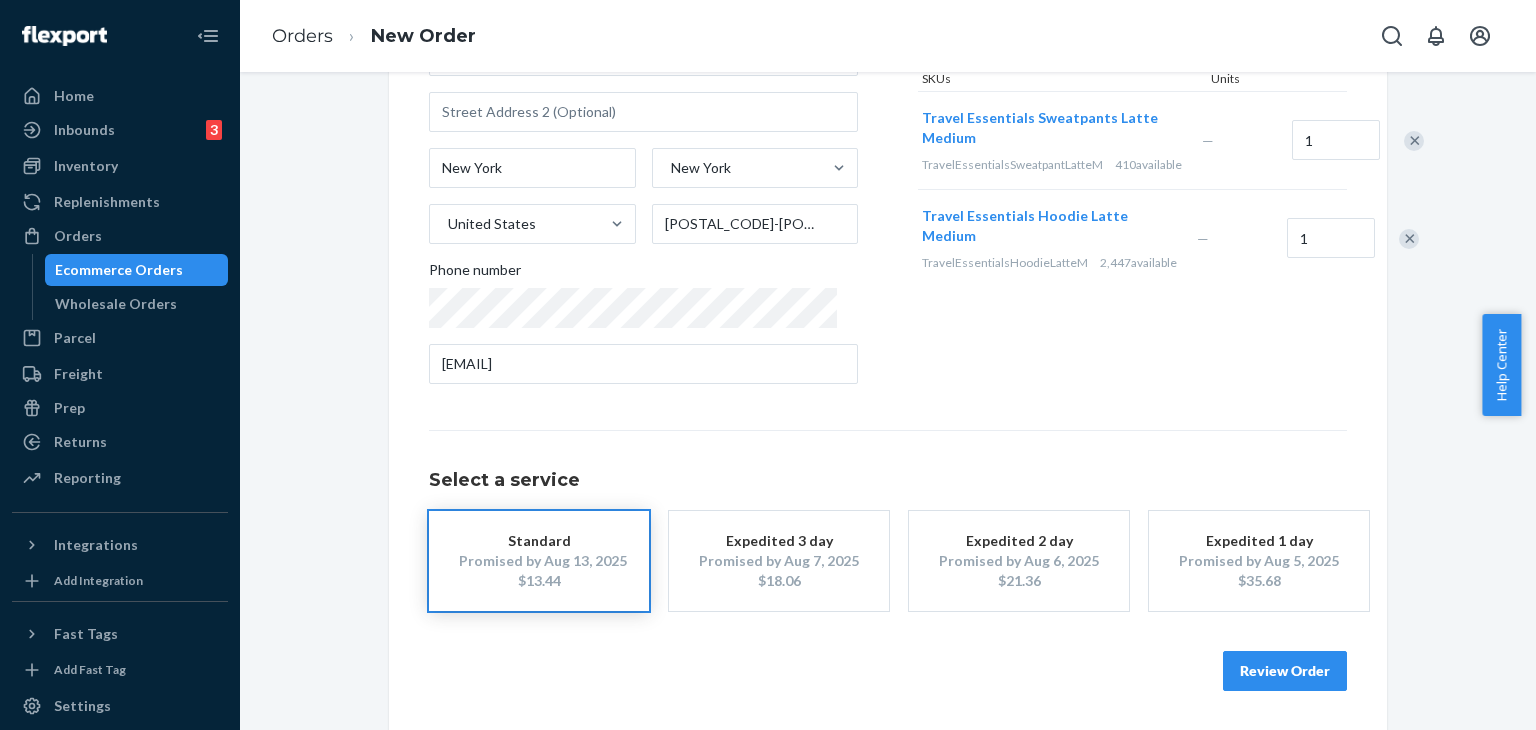 click on "Review Order" at bounding box center (1285, 671) 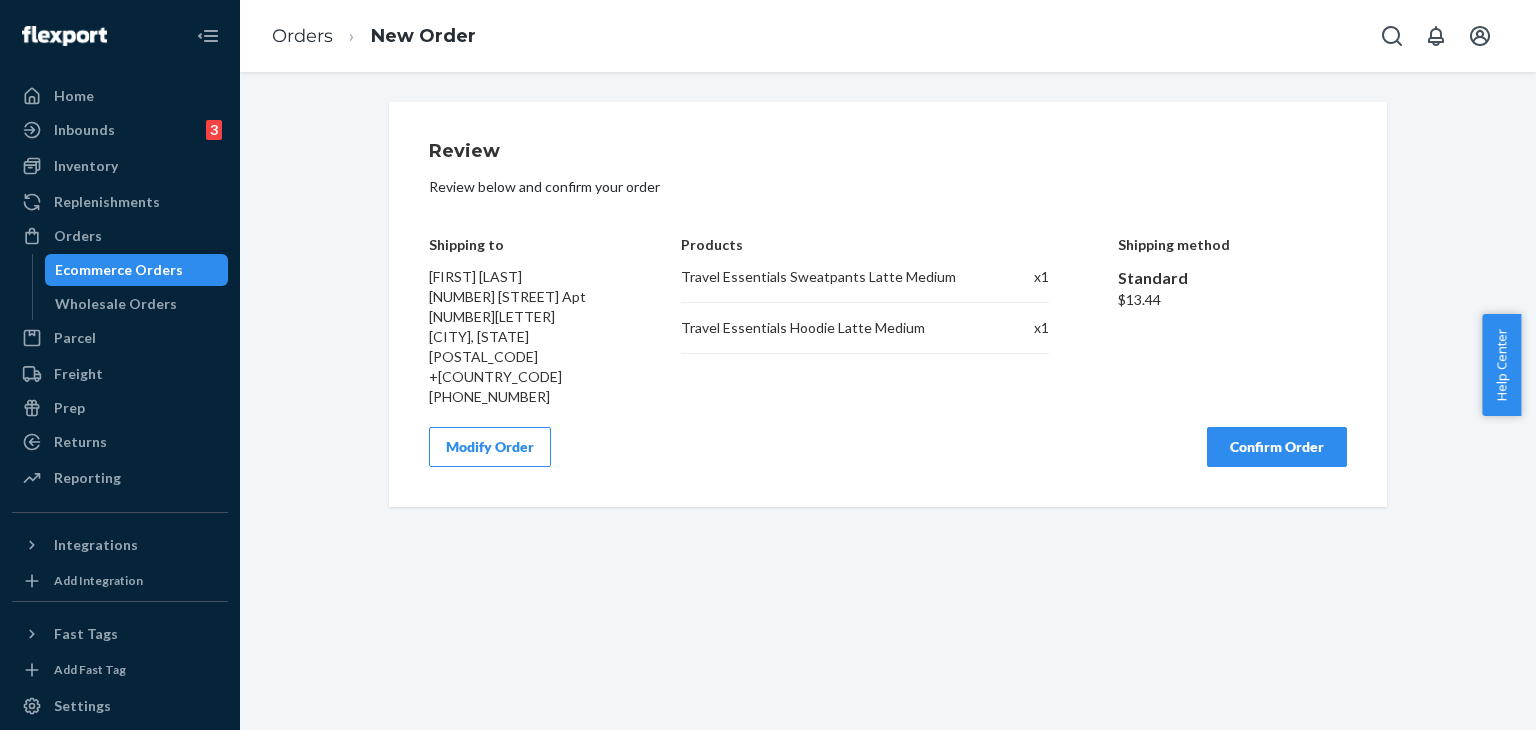 scroll, scrollTop: 0, scrollLeft: 0, axis: both 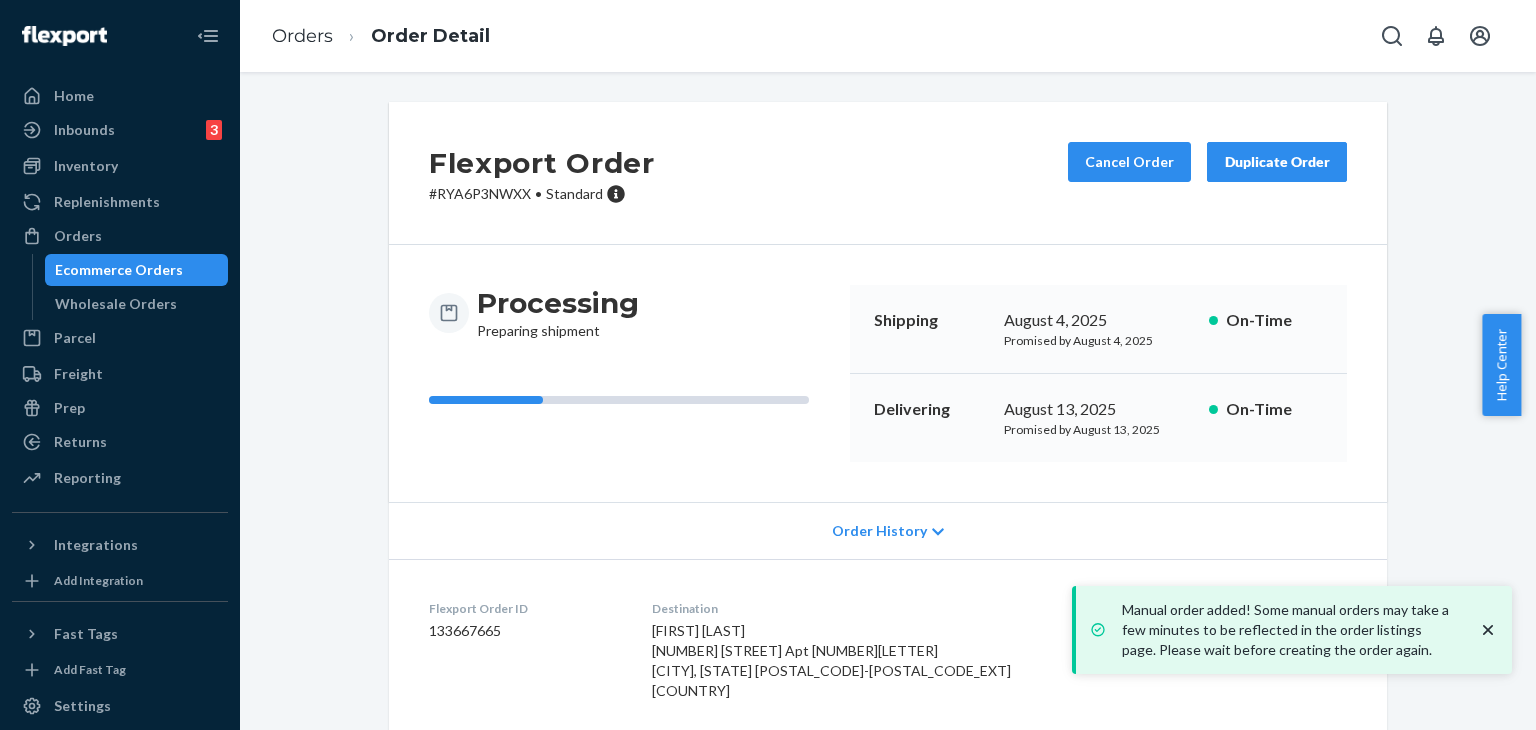 click 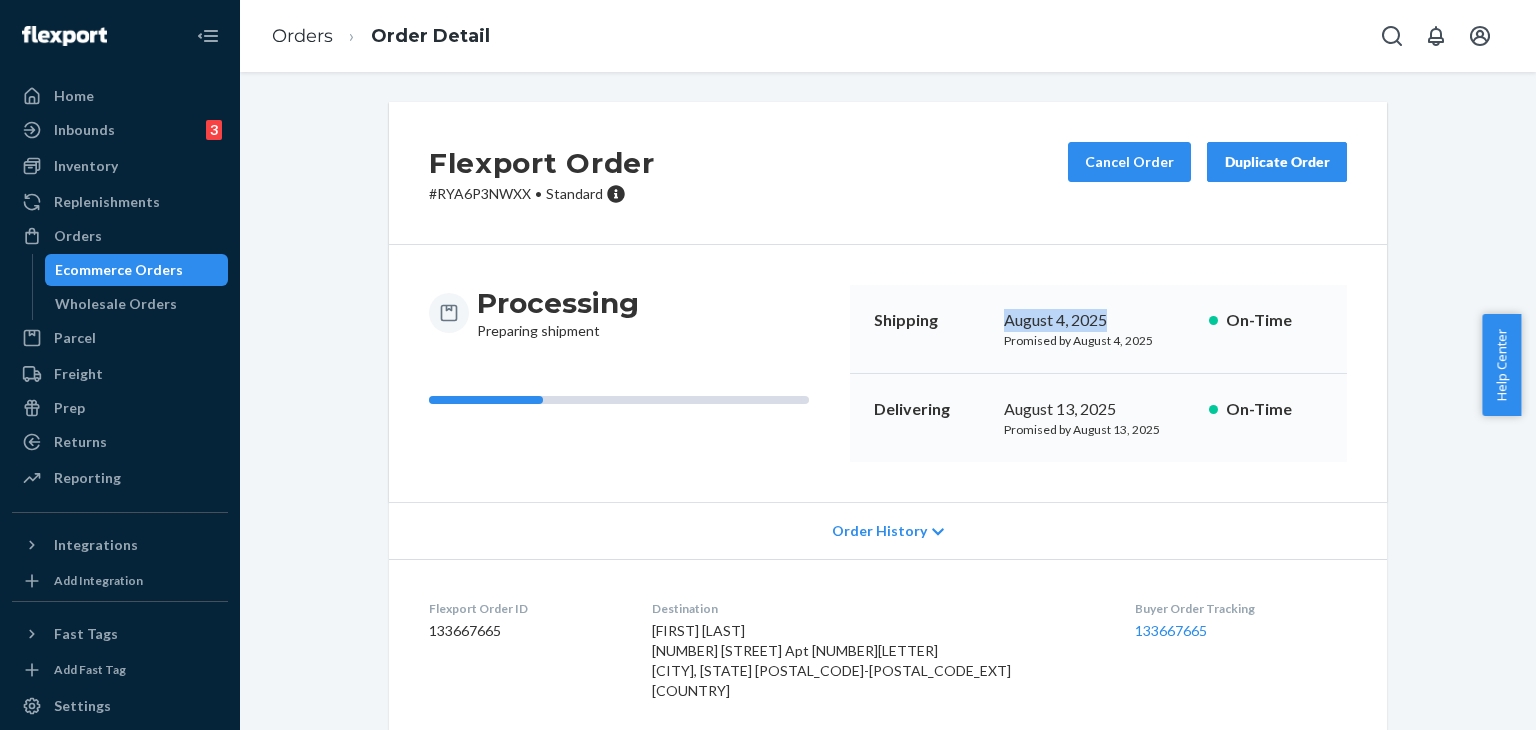 drag, startPoint x: 996, startPoint y: 313, endPoint x: 1097, endPoint y: 319, distance: 101.17806 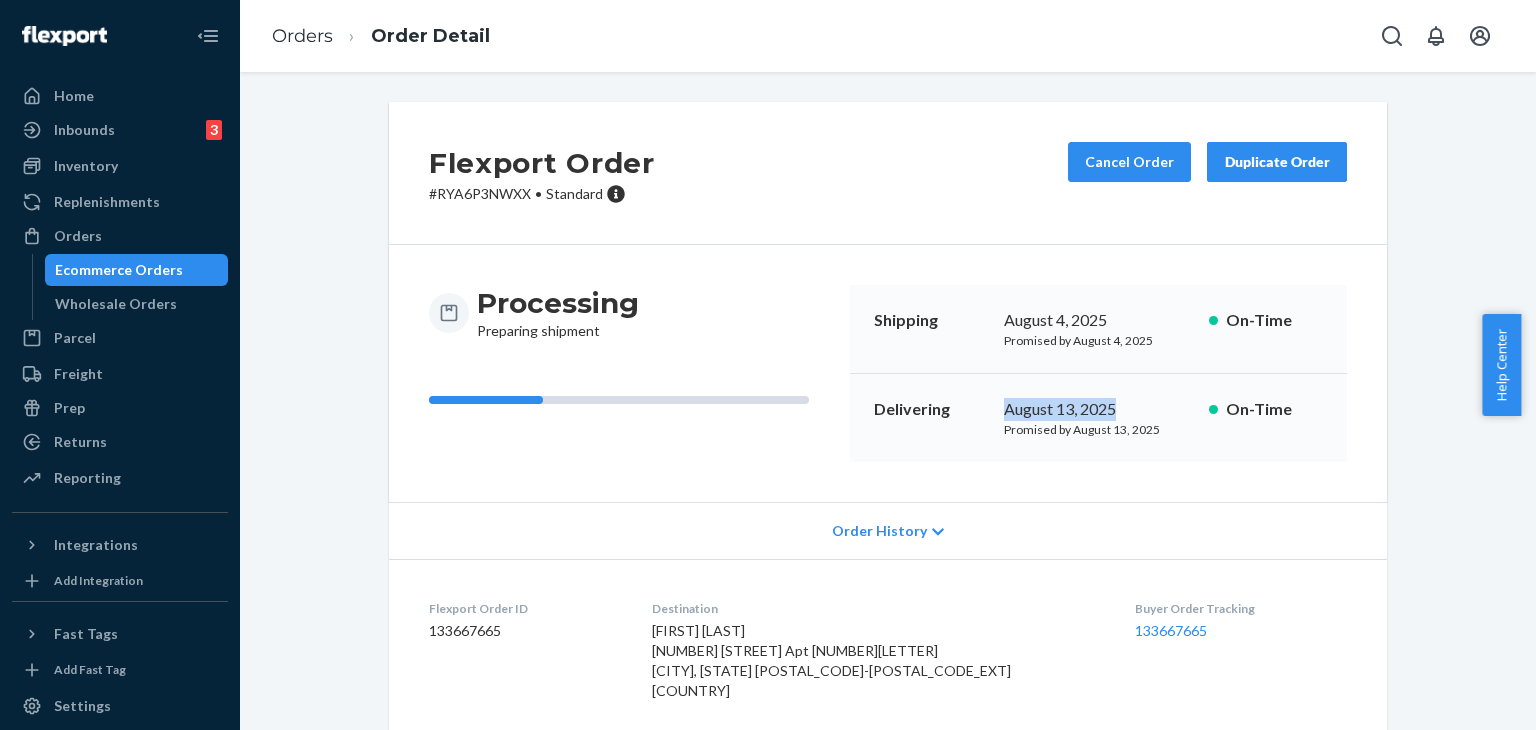 drag, startPoint x: 996, startPoint y: 409, endPoint x: 1128, endPoint y: 412, distance: 132.03409 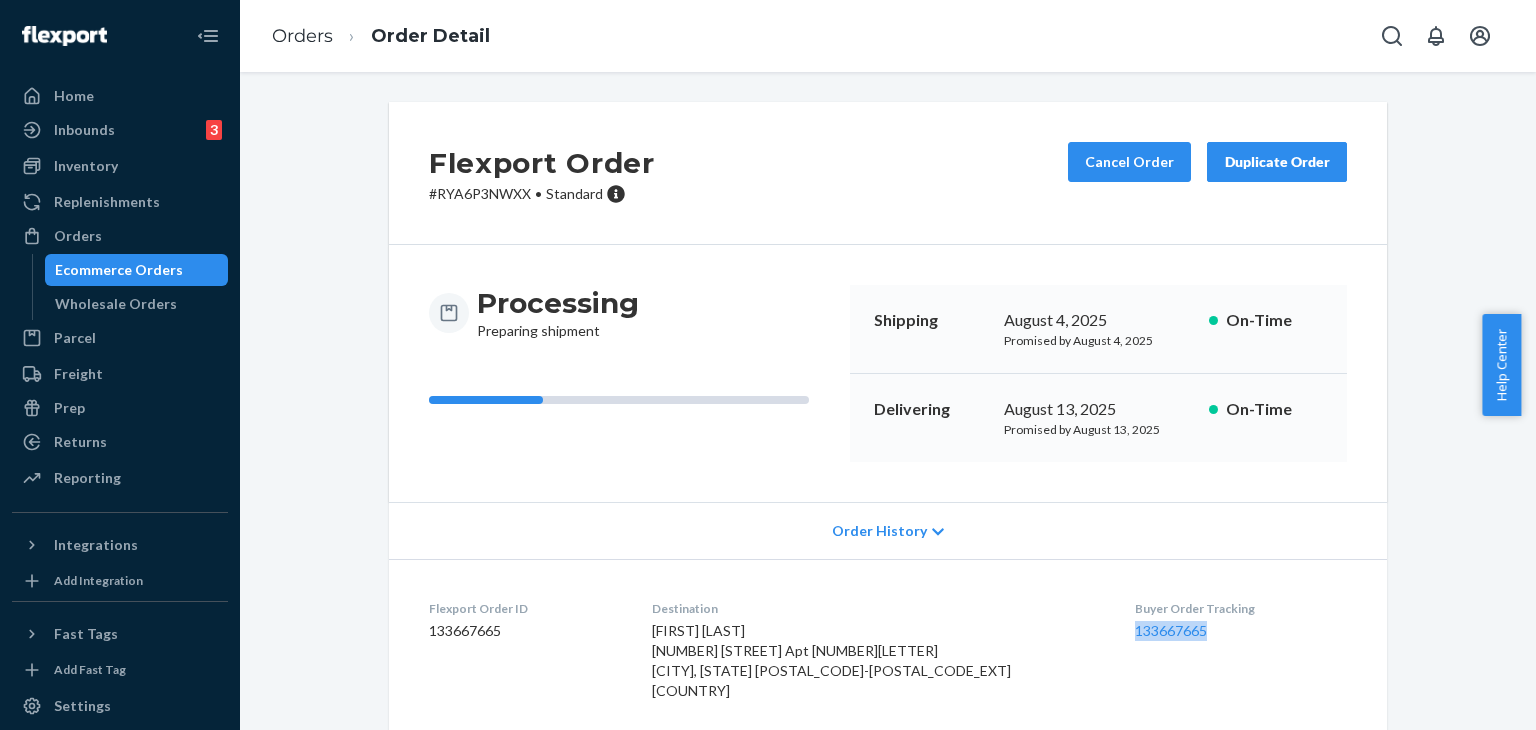 drag, startPoint x: 1052, startPoint y: 636, endPoint x: 1162, endPoint y: 639, distance: 110.0409 